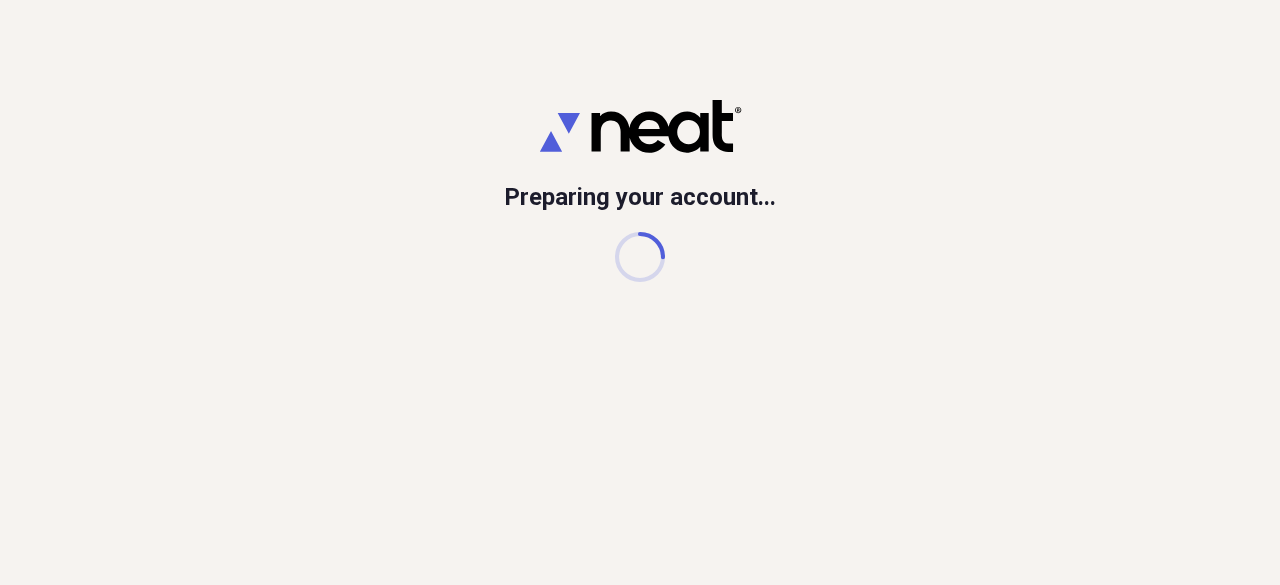 scroll, scrollTop: 0, scrollLeft: 0, axis: both 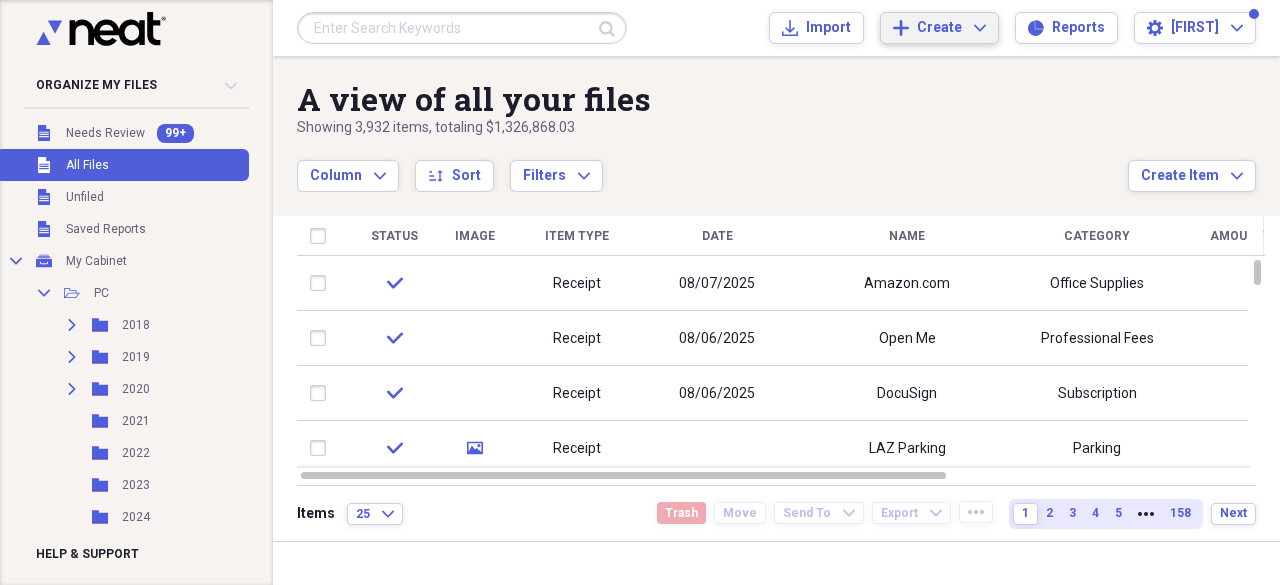 click on "Create" at bounding box center (939, 28) 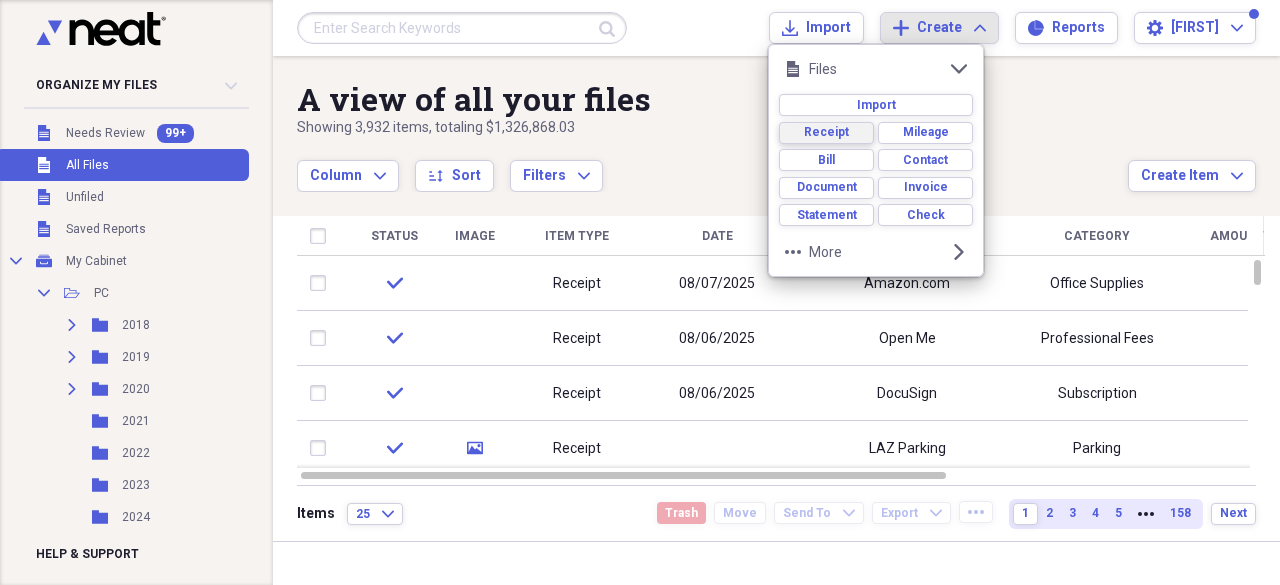 click on "Receipt" at bounding box center (826, 132) 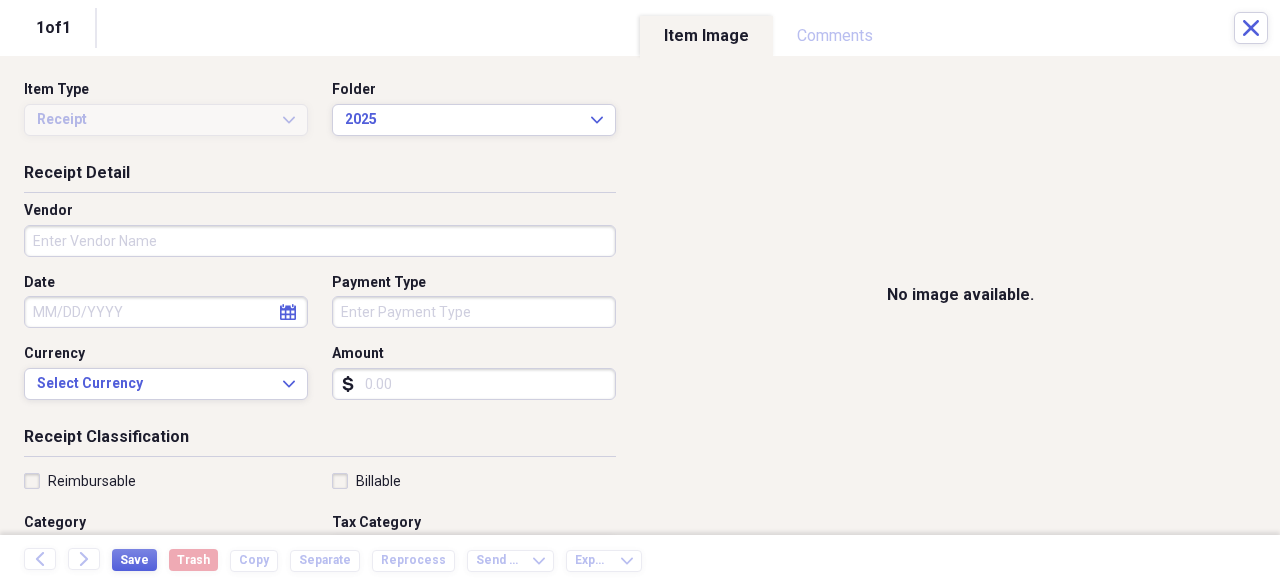 click on "Vendor" at bounding box center [320, 241] 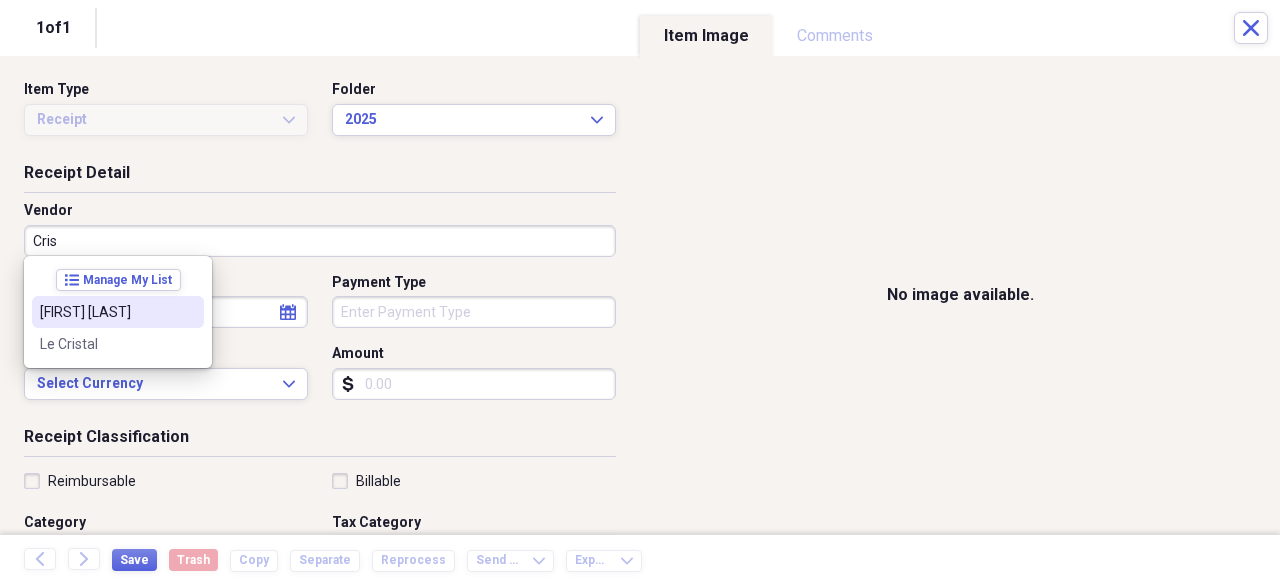 click on "[FIRST] [LAST]" at bounding box center (106, 312) 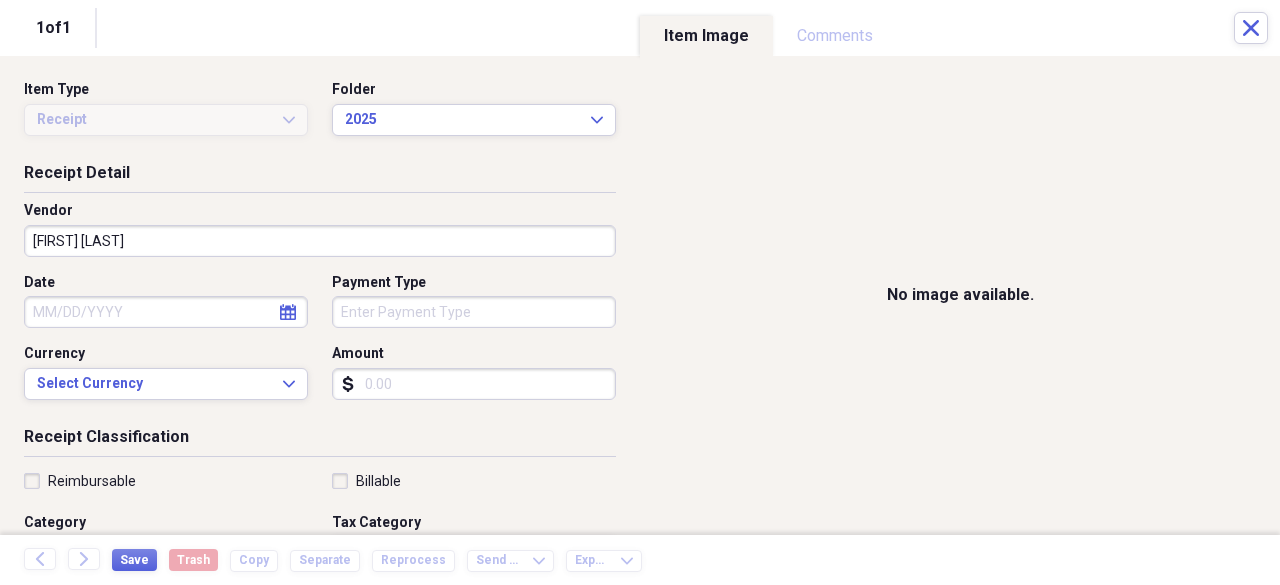 select on "7" 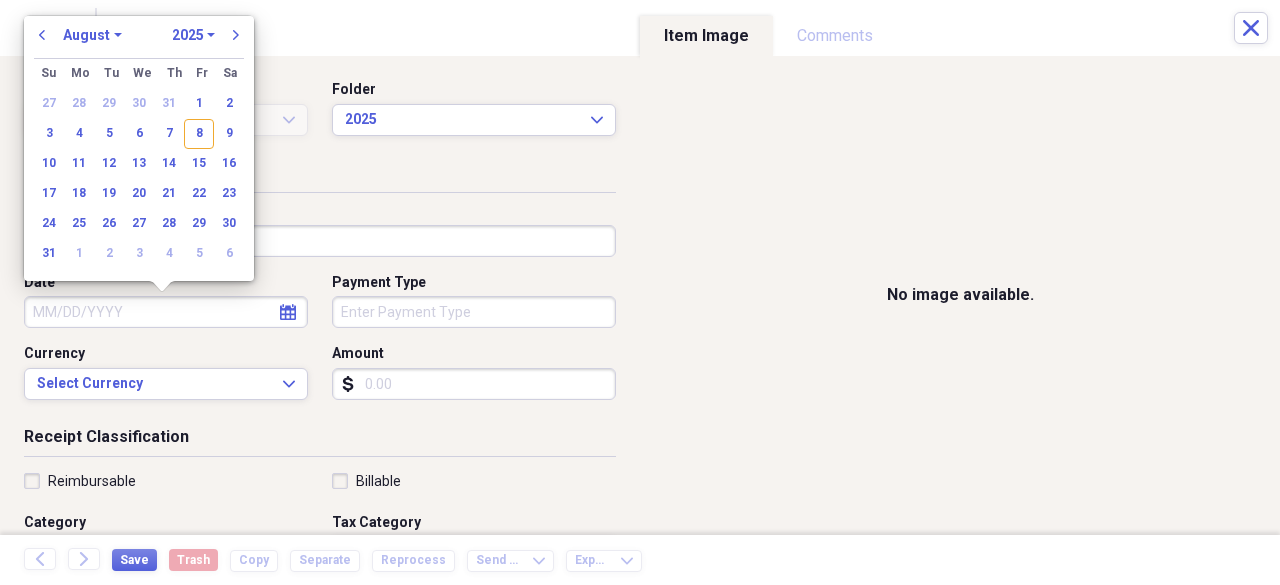 click on "Date" at bounding box center (166, 312) 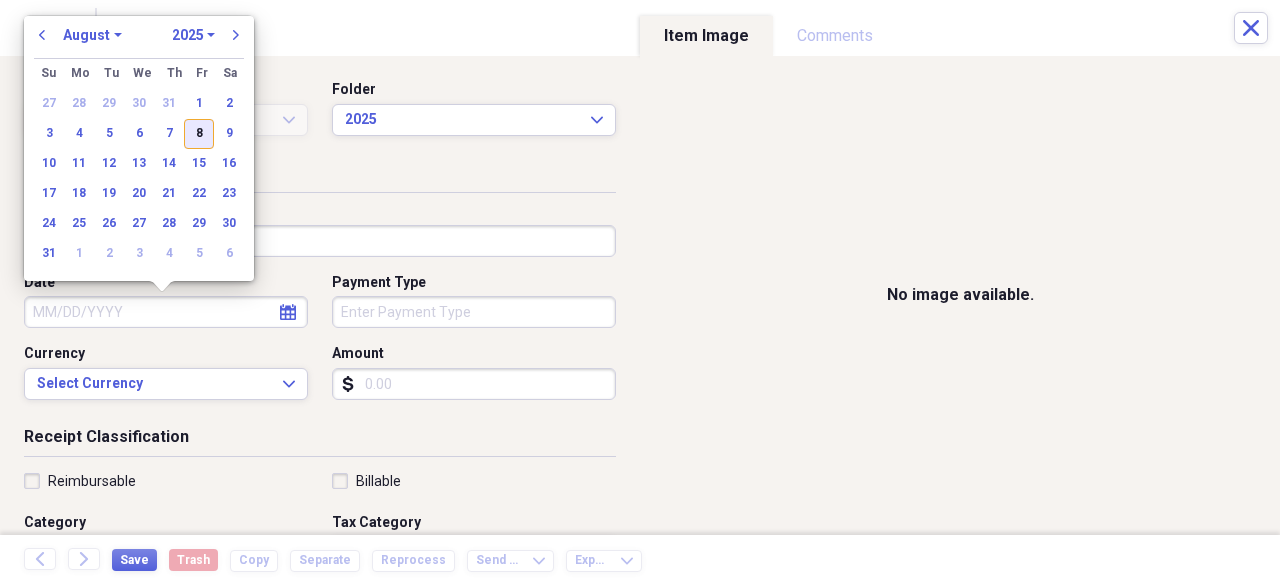 click on "8" at bounding box center (199, 134) 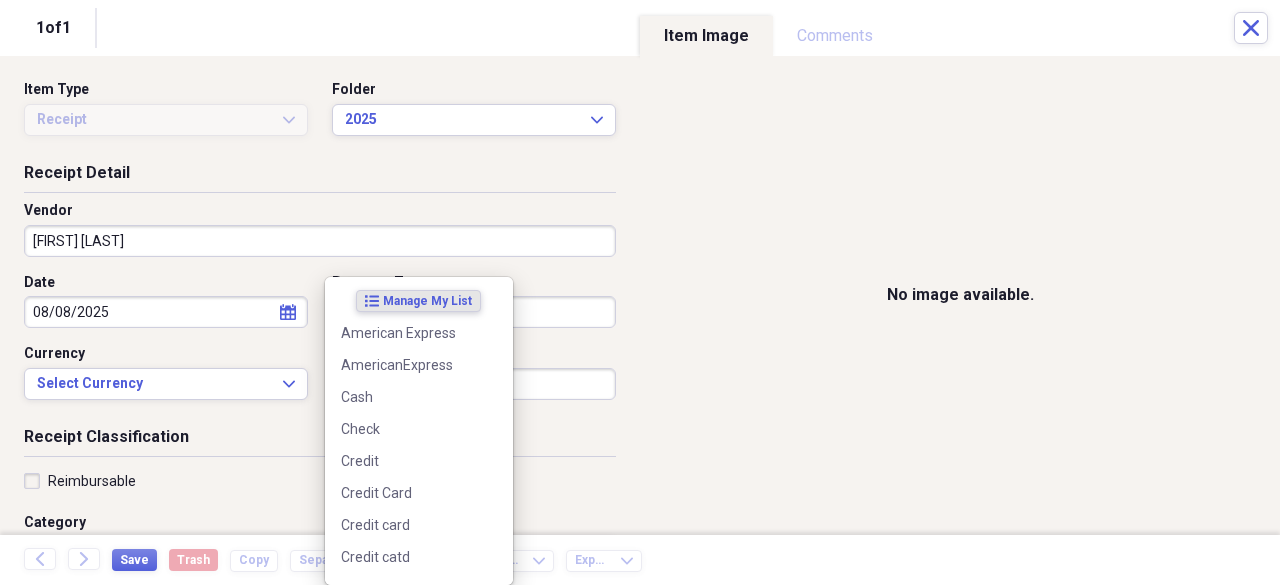 click on "Organize My Files 99+ Collapse Unfiled Needs Review 99+ Unfiled All Files Unfiled Unfiled Unfiled Saved Reports Collapse My Cabinet My Cabinet Add Folder Collapse Open Folder PC Add Folder Expand Folder 2018 Add Folder Expand Folder 2019 Add Folder Expand Folder 2020 Add Folder Folder 2021 Add Folder Folder 2022 Add Folder Folder 2023 Add Folder Folder 2024 Add Folder Folder 2025 Add Folder Trash Trash Help & Support Submit Import Import Add Create Expand Reports Reports Settings Dominique Expand A view of all your files Showing 3,932 items , totaling $1,326,868.03 Column Expand sort Sort Filters Expand Create Item Expand Status Image Item Type Date Name Category Amount Source Date Added chevron-down Folder check Receipt [DATE] Amazon.com Office Supplies $7.00 [DATE] [TIME] 2025 check Receipt [DATE] Open Me Professional Fees $10.00 [DATE] [TIME] 2025 check Receipt [DATE] DocuSign Subscription $45.00 [DATE] [TIME] 2025 check media Receipt LAZ Parking Parking $10.00 Mobile 2025 Wix" at bounding box center (640, 292) 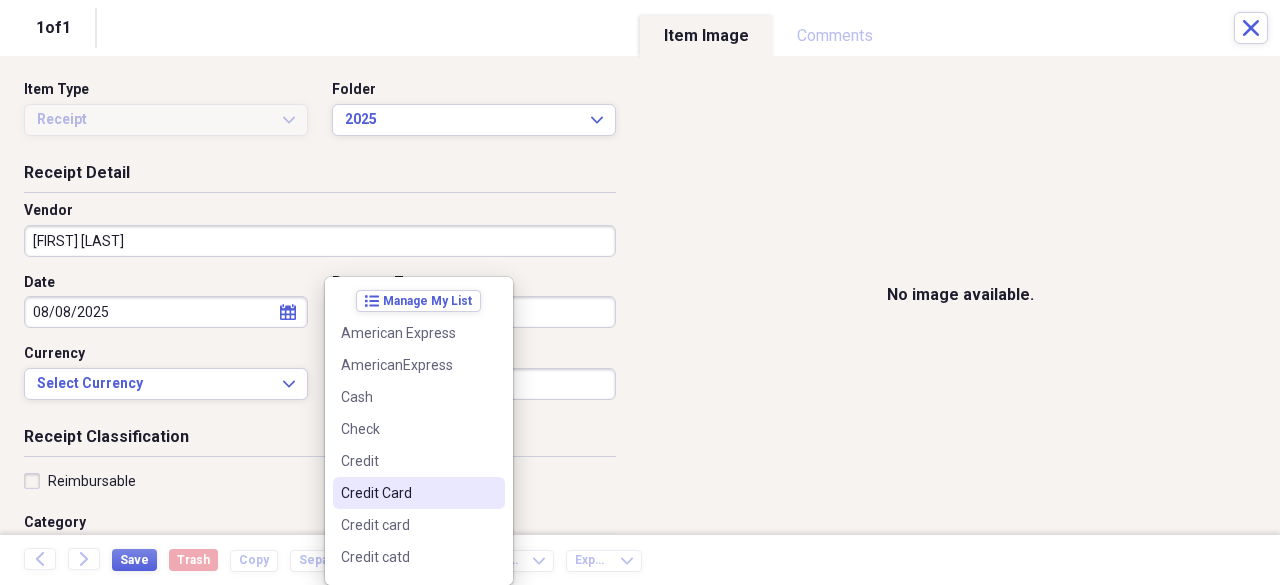 click on "Credit Card" at bounding box center [407, 493] 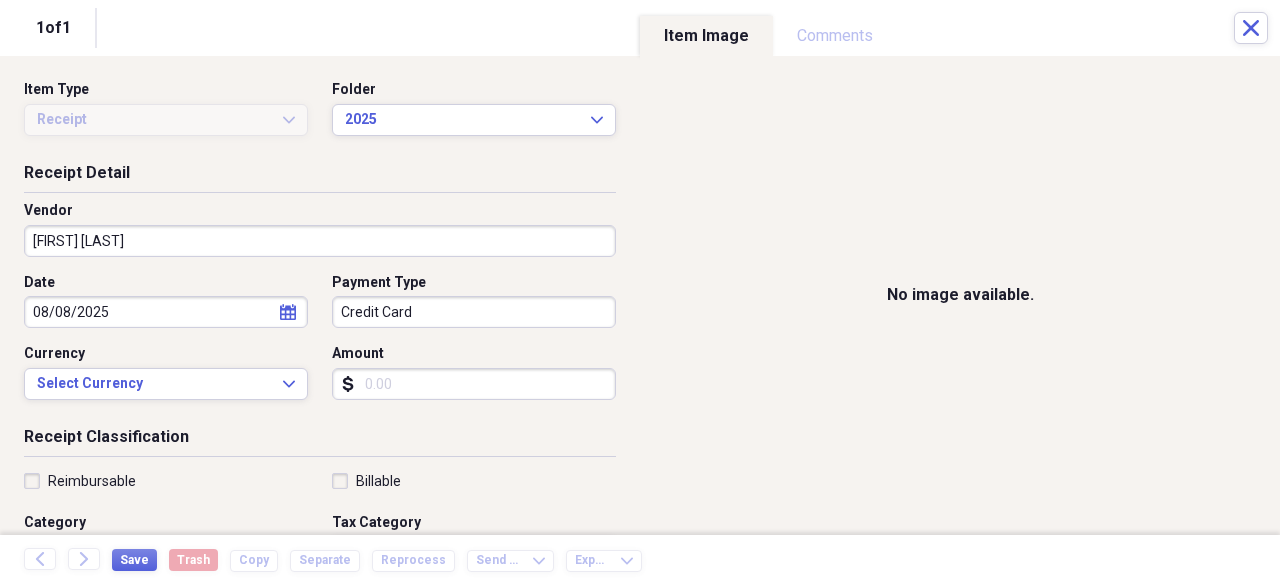 click on "Amount" at bounding box center (474, 384) 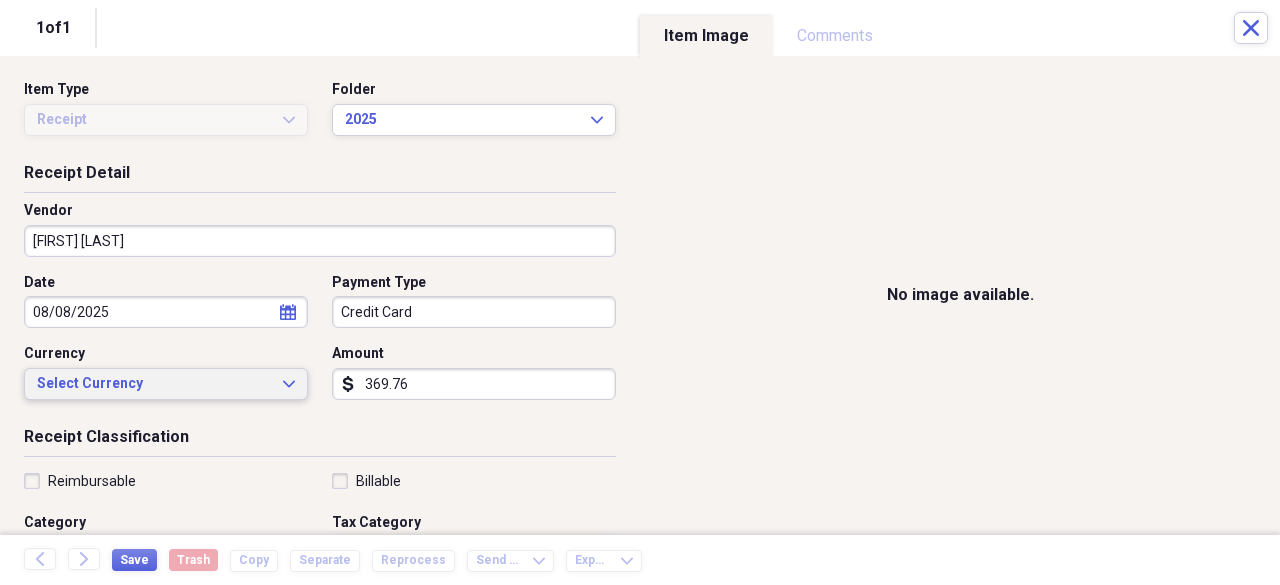type on "369.76" 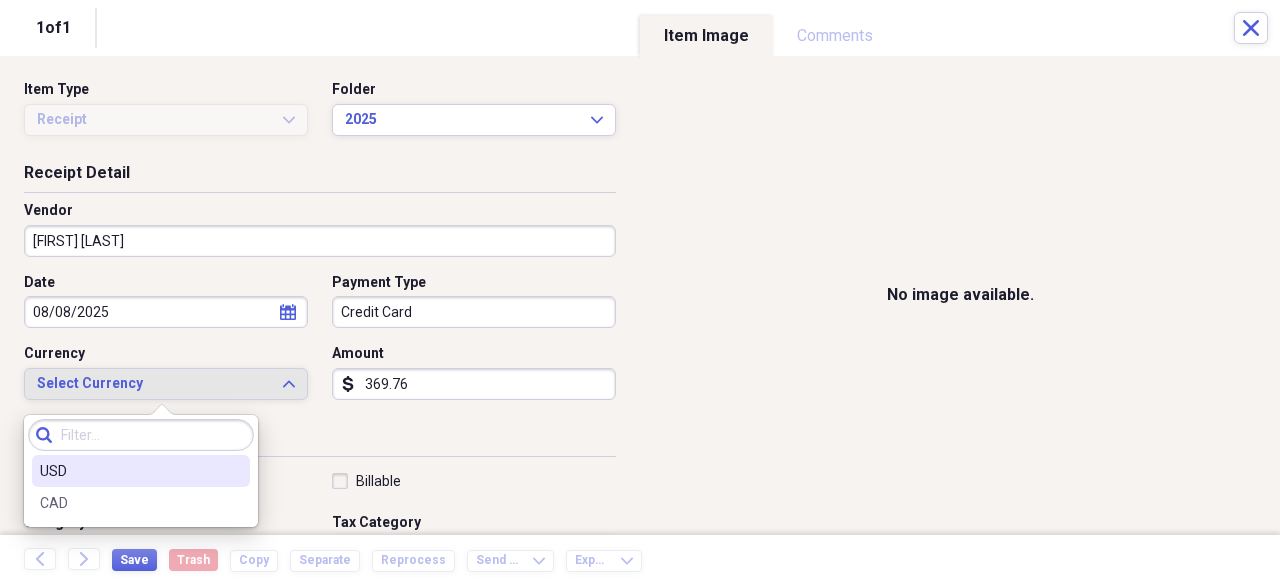drag, startPoint x: 160, startPoint y: 475, endPoint x: 172, endPoint y: 466, distance: 15 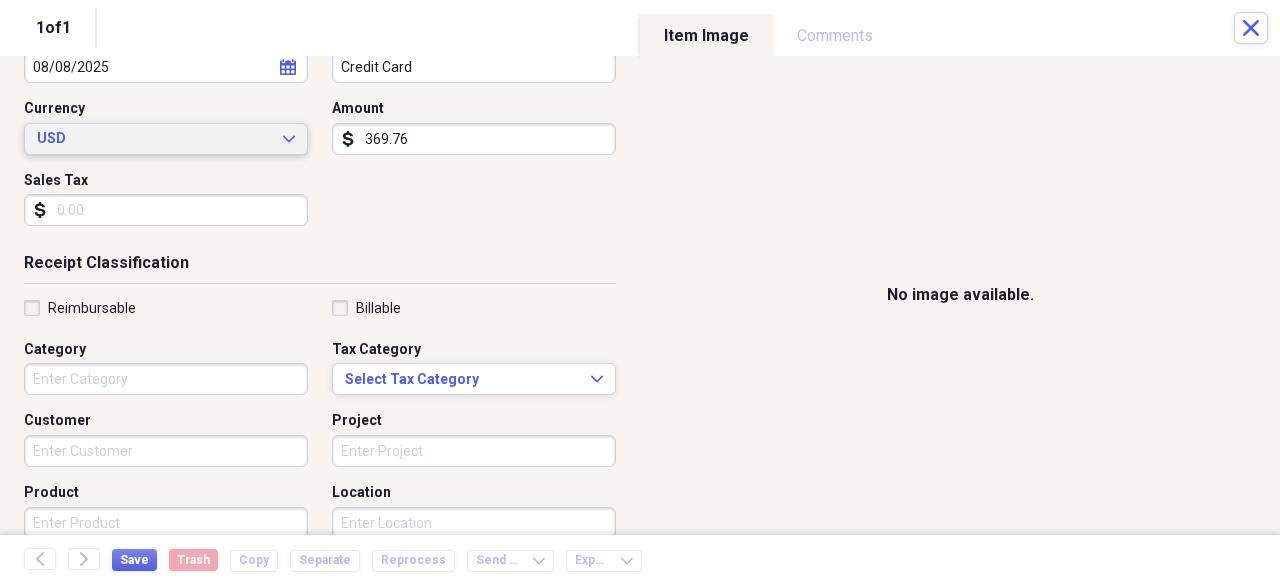 scroll, scrollTop: 300, scrollLeft: 0, axis: vertical 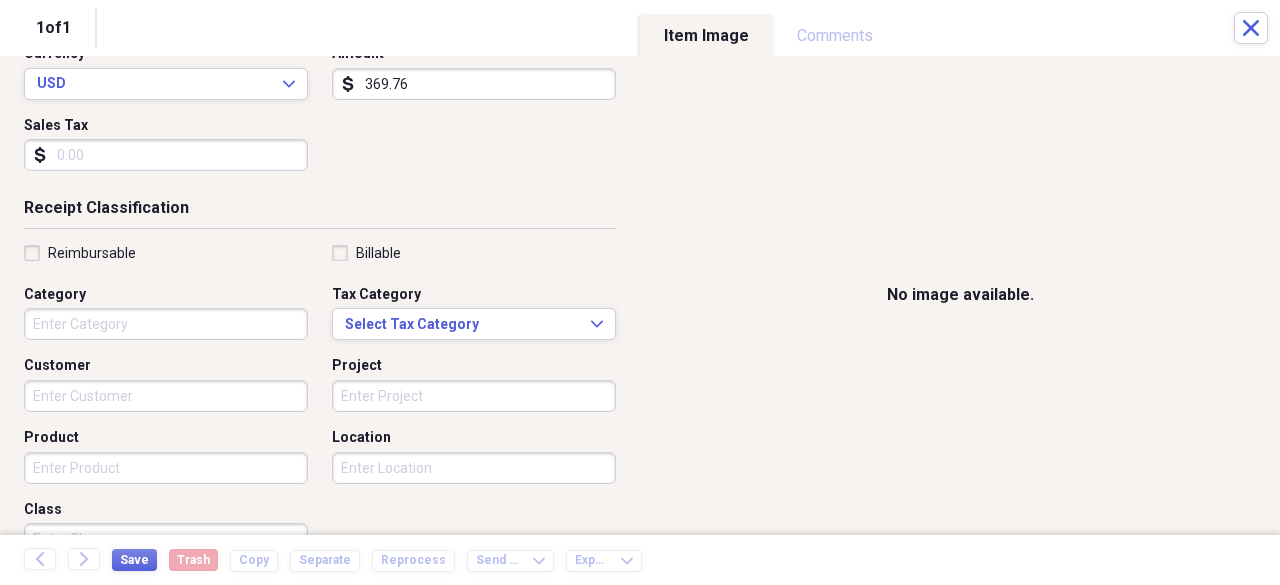 click on "Organize My Files 99+ Collapse Unfiled Needs Review 99+ Unfiled All Files Unfiled Unfiled Unfiled Saved Reports Collapse My Cabinet My Cabinet Add Folder Collapse Open Folder PC Add Folder Expand Folder 2018 Add Folder Expand Folder 2019 Add Folder Expand Folder 2020 Add Folder Folder 2021 Add Folder Folder 2022 Add Folder Folder 2023 Add Folder Folder 2024 Add Folder Folder 2025 Add Folder Trash Trash Help & Support Submit Import Import Add Create Expand Reports Reports Settings Dominique Expand A view of all your files Showing 3,932 items , totaling $1,326,868.03 Column Expand sort Sort Filters Expand Create Item Expand Status Image Item Type Date Name Category Amount Source Date Added chevron-down Folder check Receipt [DATE] Amazon.com Office Supplies $7.00 [DATE] [TIME] 2025 check Receipt [DATE] Open Me Professional Fees $10.00 [DATE] [TIME] 2025 check Receipt [DATE] DocuSign Subscription $45.00 [DATE] [TIME] 2025 check media Receipt LAZ Parking Parking $10.00 Mobile 2025 Wix" at bounding box center (640, 292) 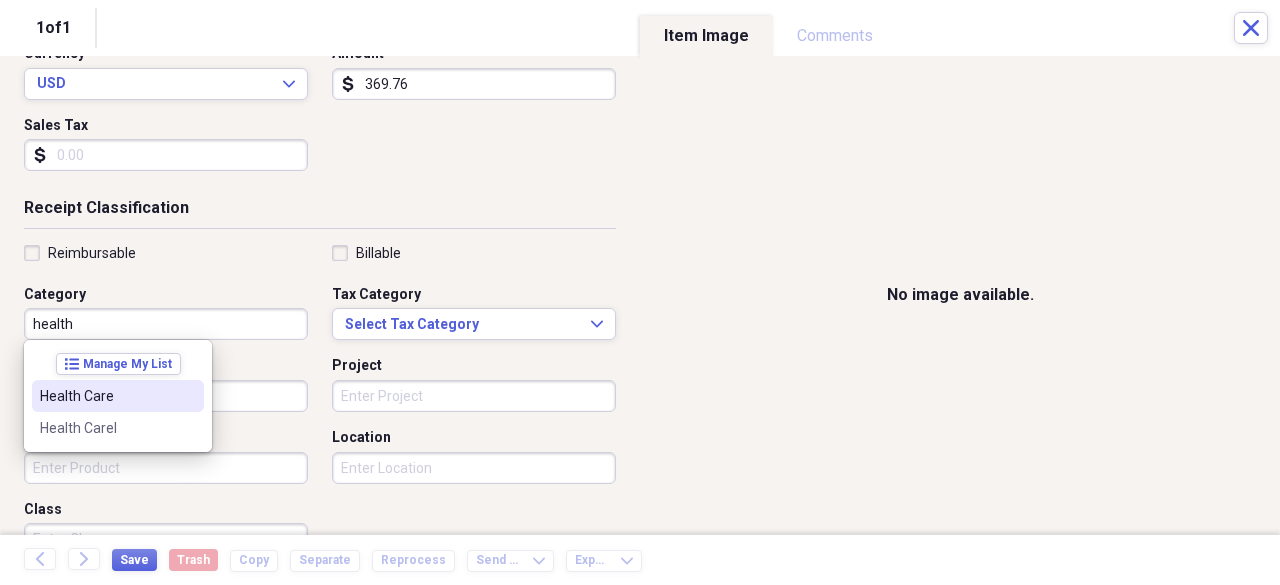 click on "Health Care" at bounding box center [106, 396] 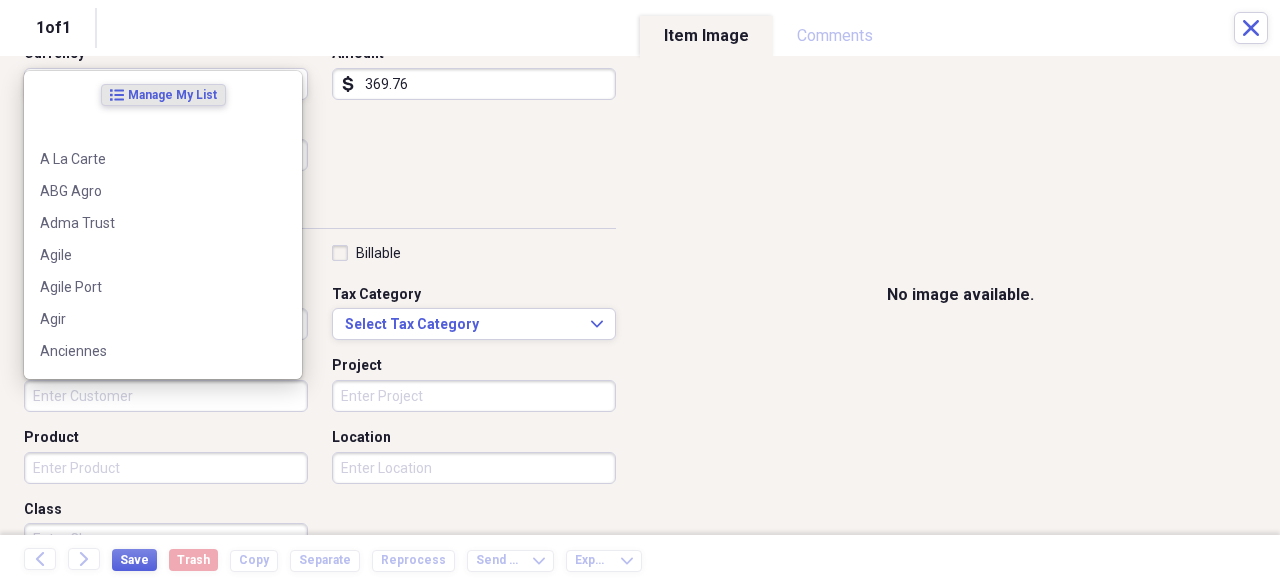 click on "Customer" at bounding box center (166, 396) 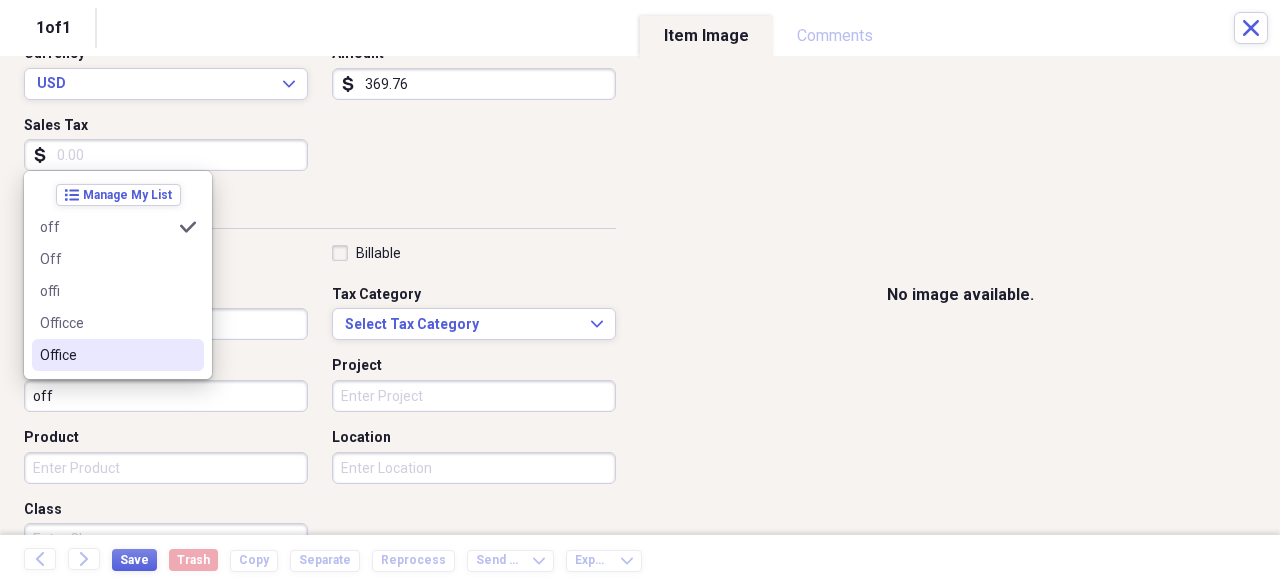 drag, startPoint x: 136, startPoint y: 365, endPoint x: 164, endPoint y: 357, distance: 29.12044 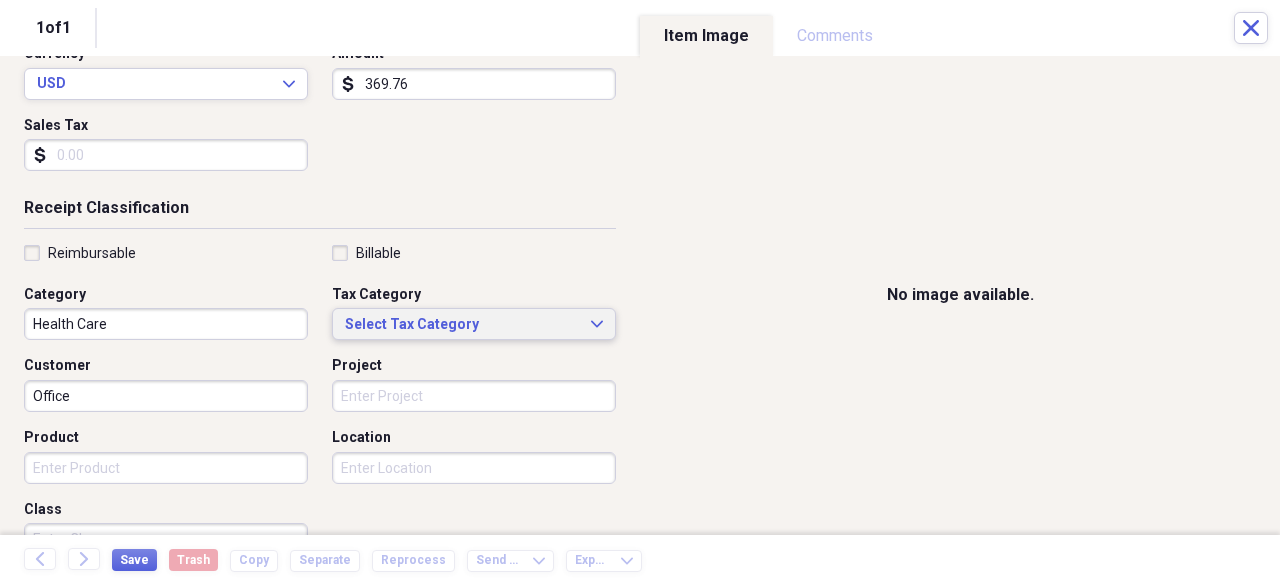 click on "Select Tax Category Expand" at bounding box center (474, 324) 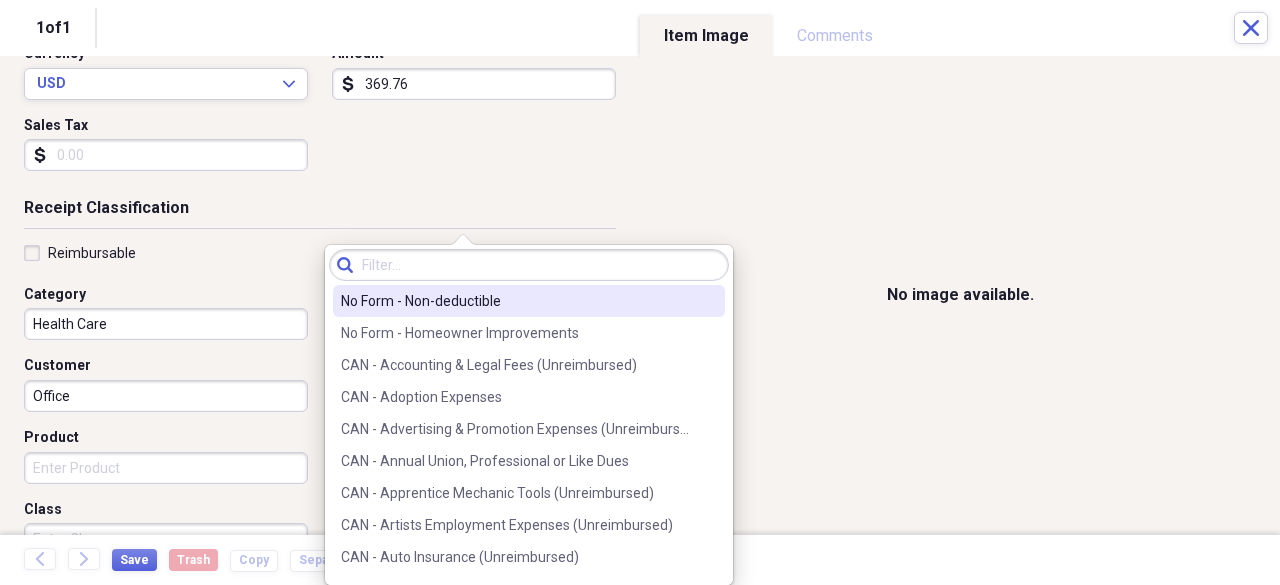 click at bounding box center (529, 265) 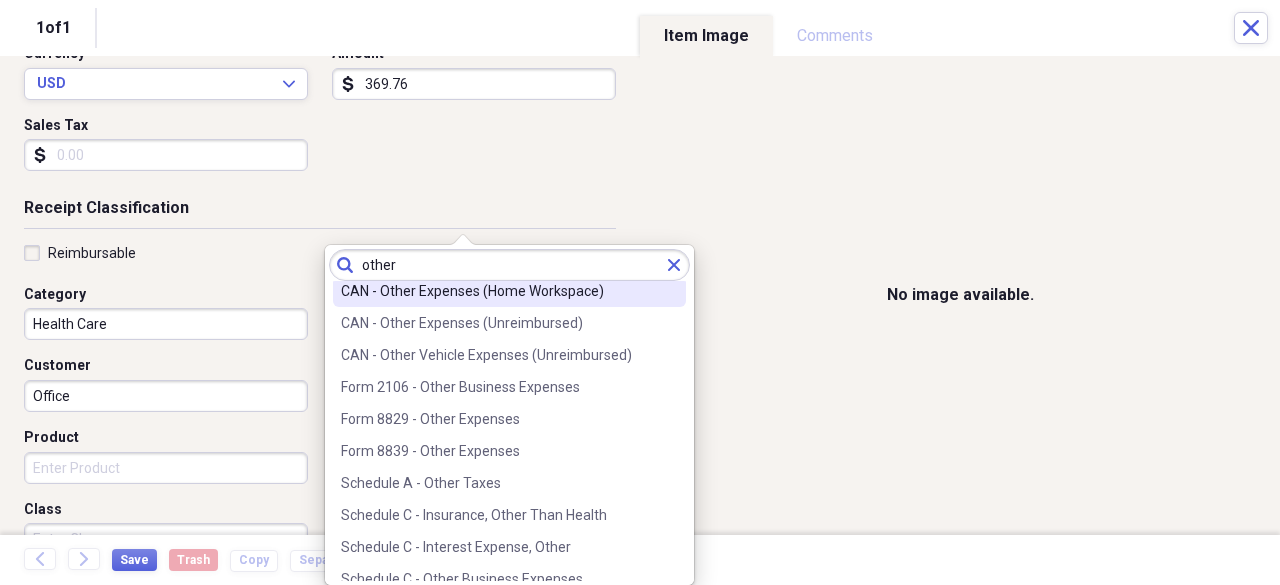 scroll, scrollTop: 100, scrollLeft: 0, axis: vertical 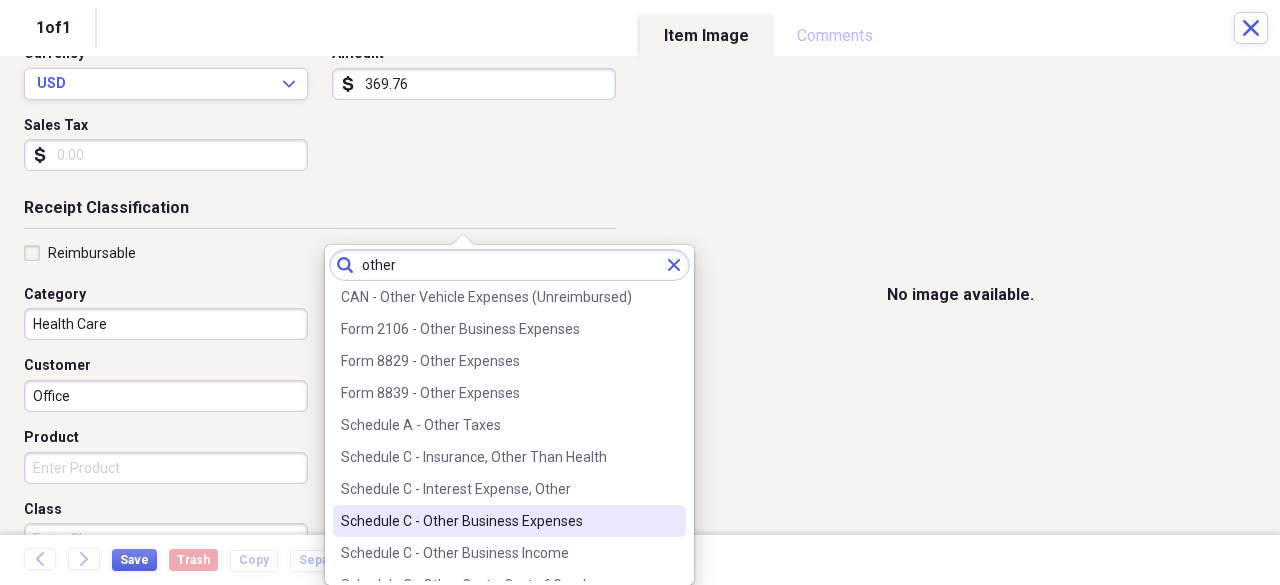 type on "other" 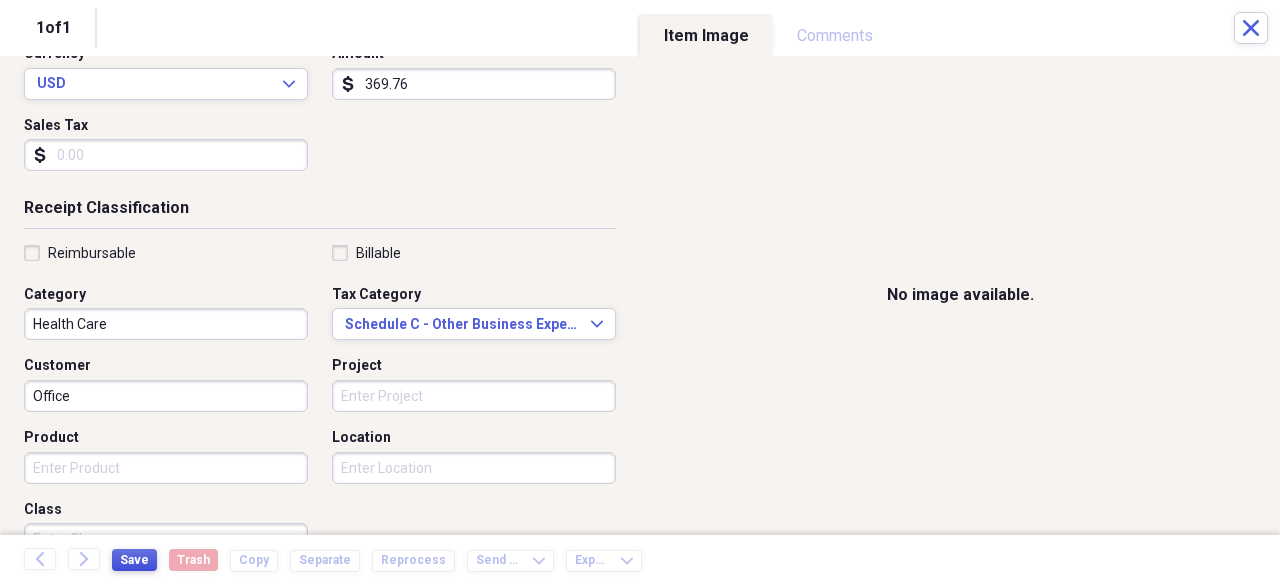 click on "Save" at bounding box center [134, 560] 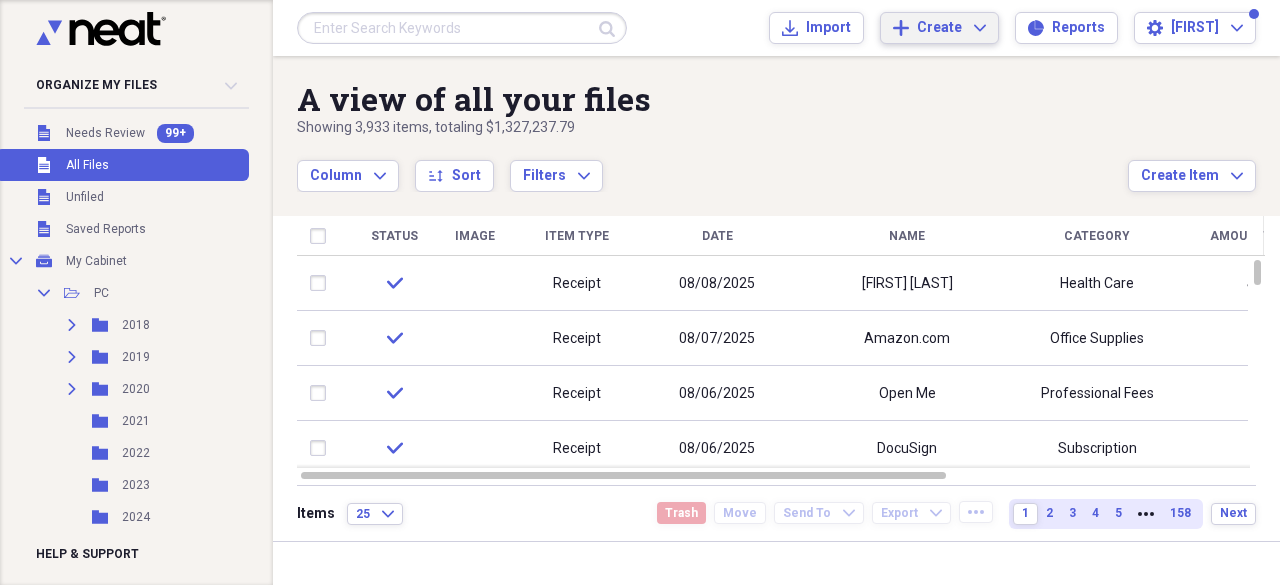 click on "Add Create Expand" at bounding box center [939, 28] 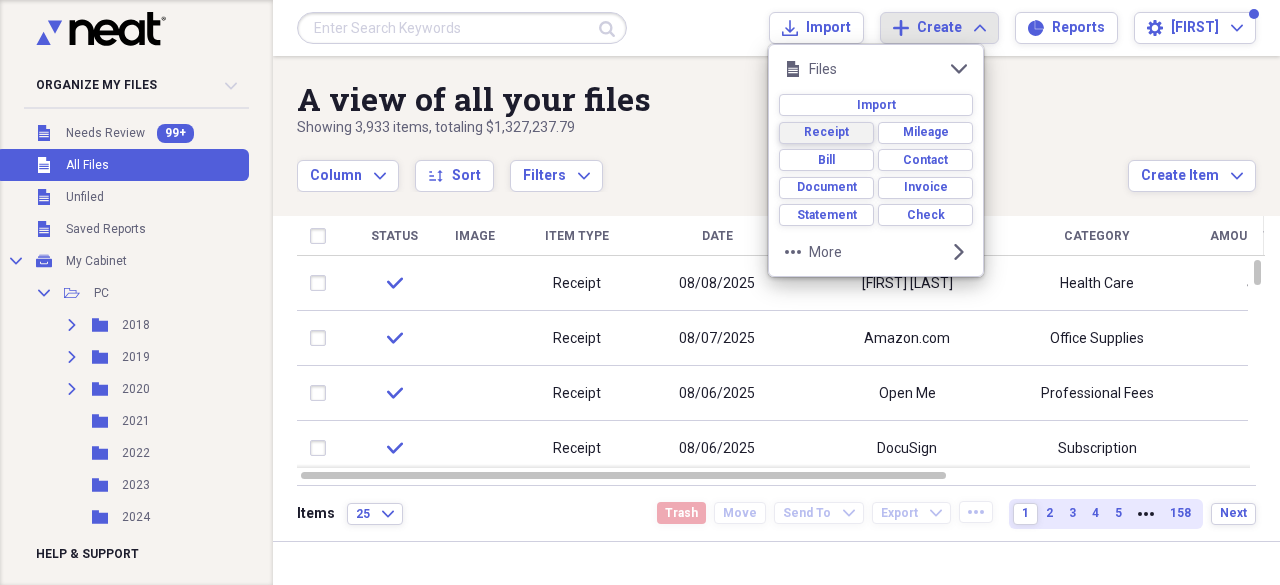 click on "Receipt" at bounding box center (826, 132) 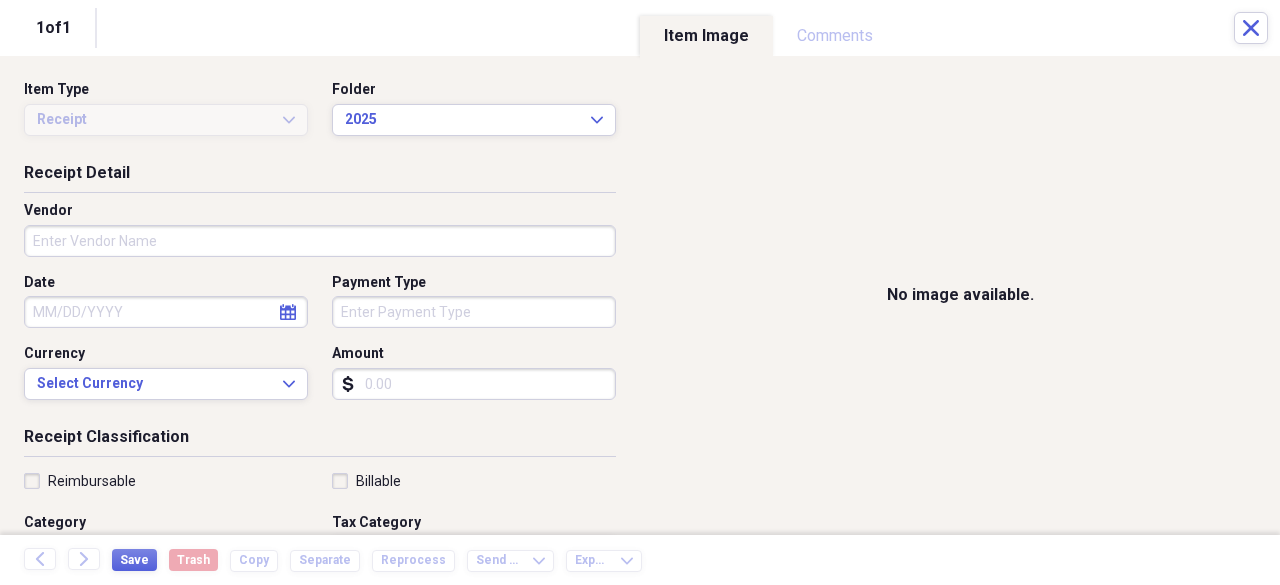 click on "Vendor" at bounding box center (320, 241) 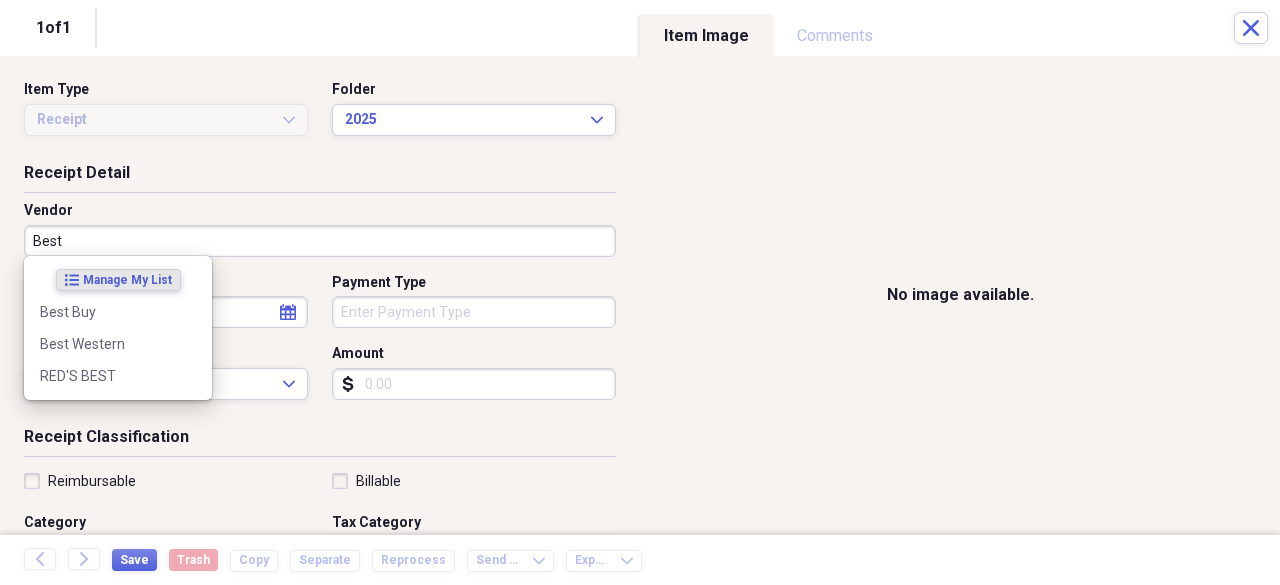 type on "Best" 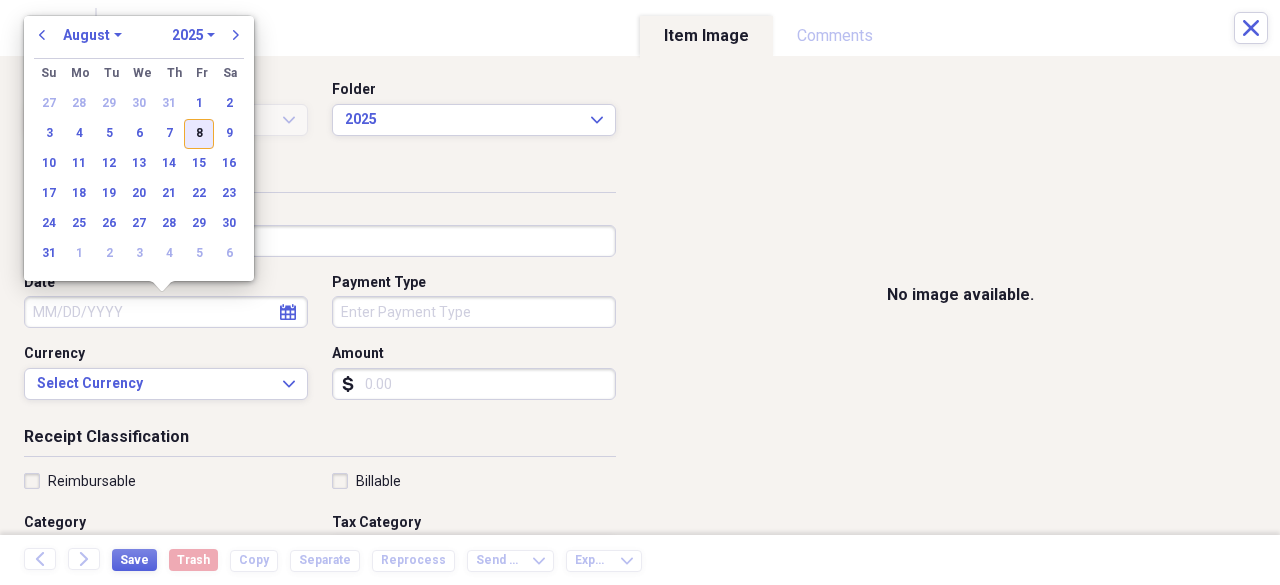 click on "8" at bounding box center [199, 134] 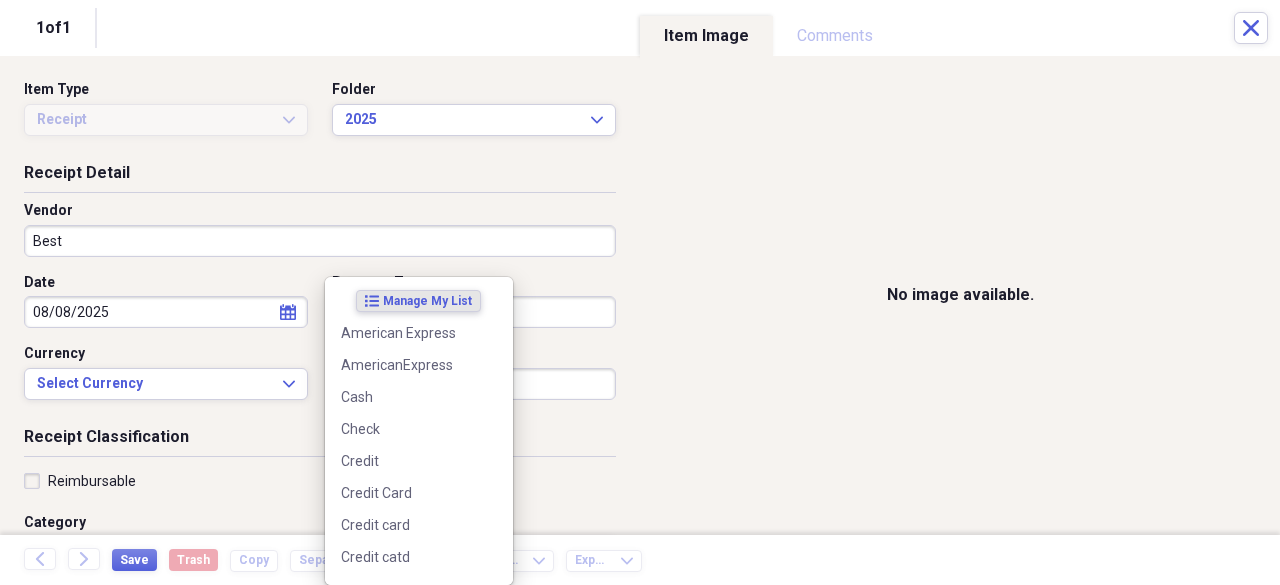 click on "Organize My Files 99+ Collapse Unfiled Needs Review 99+ Unfiled All Files Unfiled Unfiled Unfiled Saved Reports Collapse My Cabinet My Cabinet Add Folder Collapse Open Folder PC Add Folder Expand Folder 2018 Add Folder Expand Folder 2019 Add Folder Expand Folder 2020 Add Folder Folder 2021 Add Folder Folder 2022 Add Folder Folder 2023 Add Folder Folder 2024 Add Folder Folder 2025 Add Folder Trash Trash Help & Support Submit Import Import Add Create Expand Reports Reports Settings Dominique Expand A view of all your files Showing 3,933 items , totaling $1,327,237.79 Column Expand sort Sort Filters Expand Create Item Expand Status Image Item Type Date Name Category Amount Source Date Added chevron-down Folder check Receipt [DATE] Cristi Cheek Health Care $369.76 [DATE] [TIME] 2025 check Receipt [DATE] Amazon.com Office Supplies $7.00 [DATE] [TIME] 2025 check Receipt [DATE] Open Me Professional Fees $10.00 [DATE] [TIME] 2025 check Receipt [DATE] DocuSign Subscription $45.00 2025" at bounding box center (640, 292) 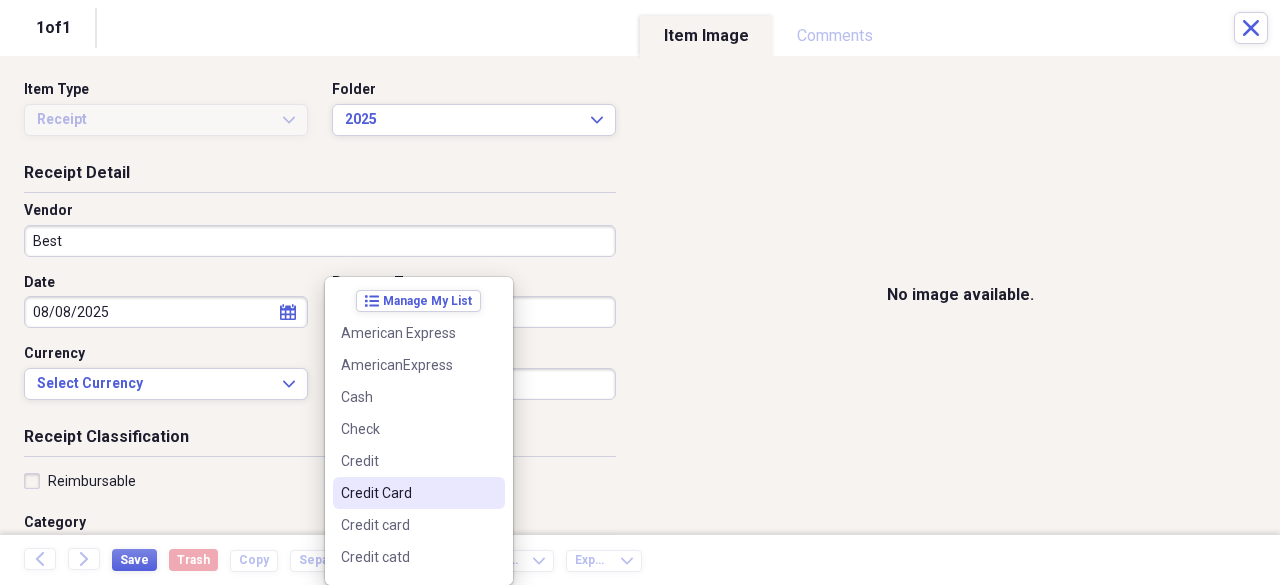 click on "Credit Card" at bounding box center (407, 493) 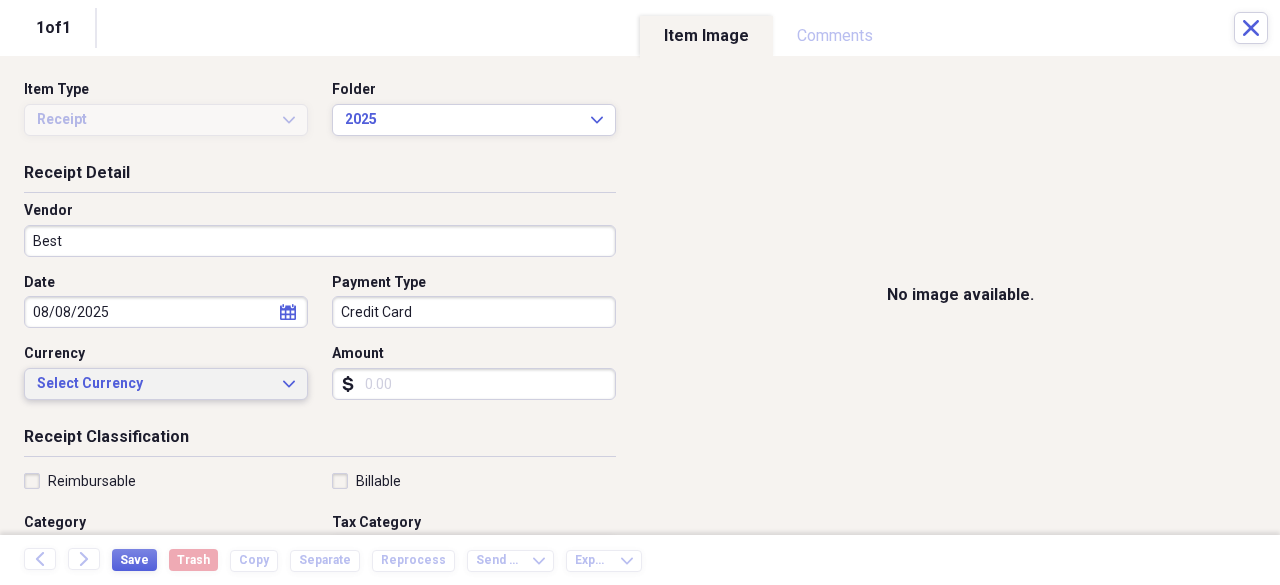 click on "Select Currency" at bounding box center [154, 384] 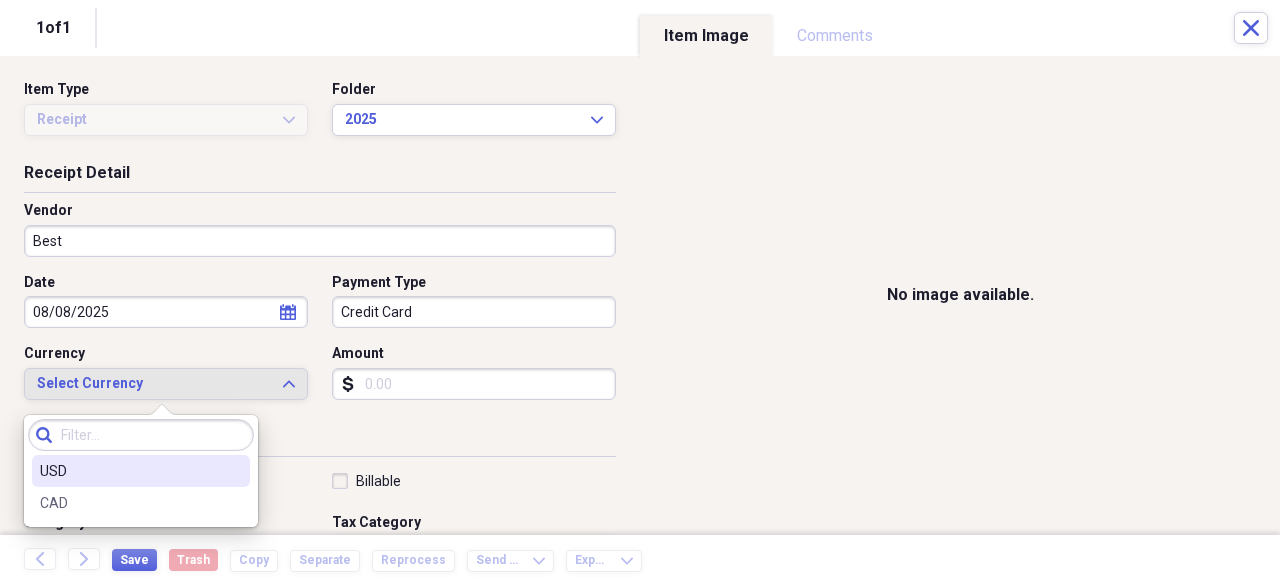 click on "USD" at bounding box center (129, 471) 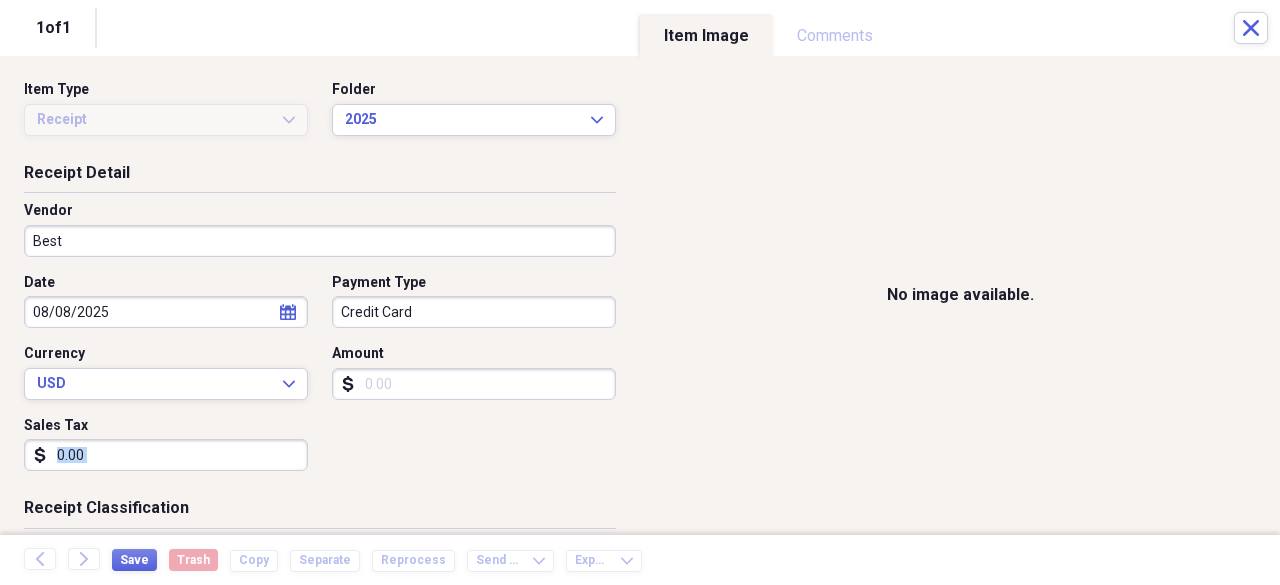 click on "Date [DATE] calendar Calendar Payment Type Credit Card Currency USD Expand Amount dollar-sign Sales Tax dollar-sign" at bounding box center [320, 380] 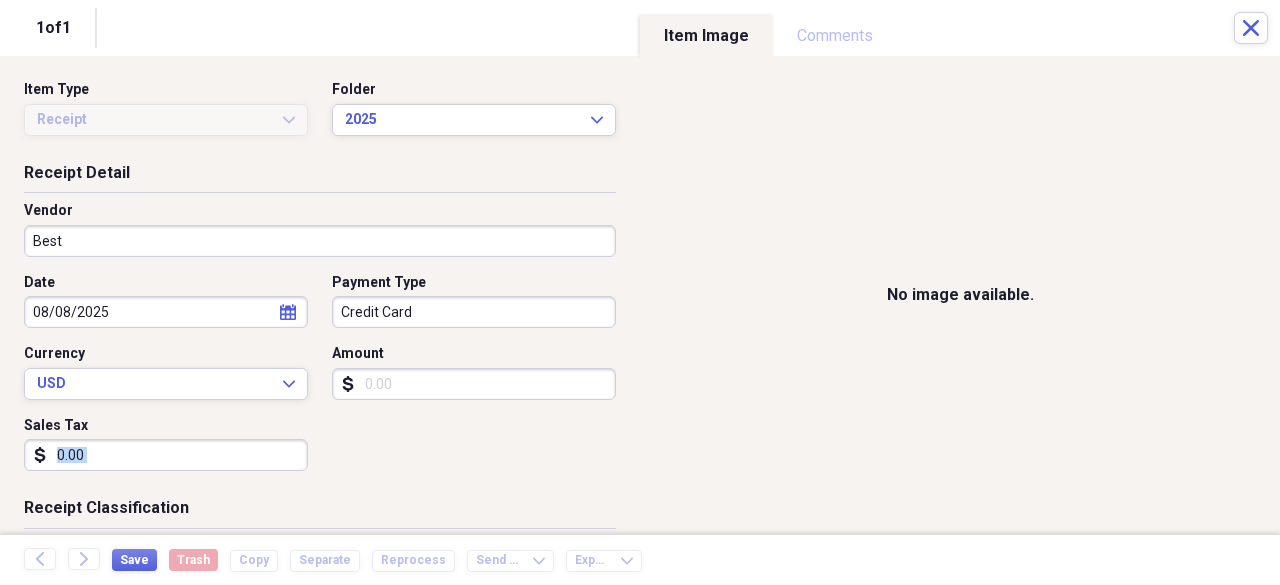 click on "Amount" at bounding box center [474, 384] 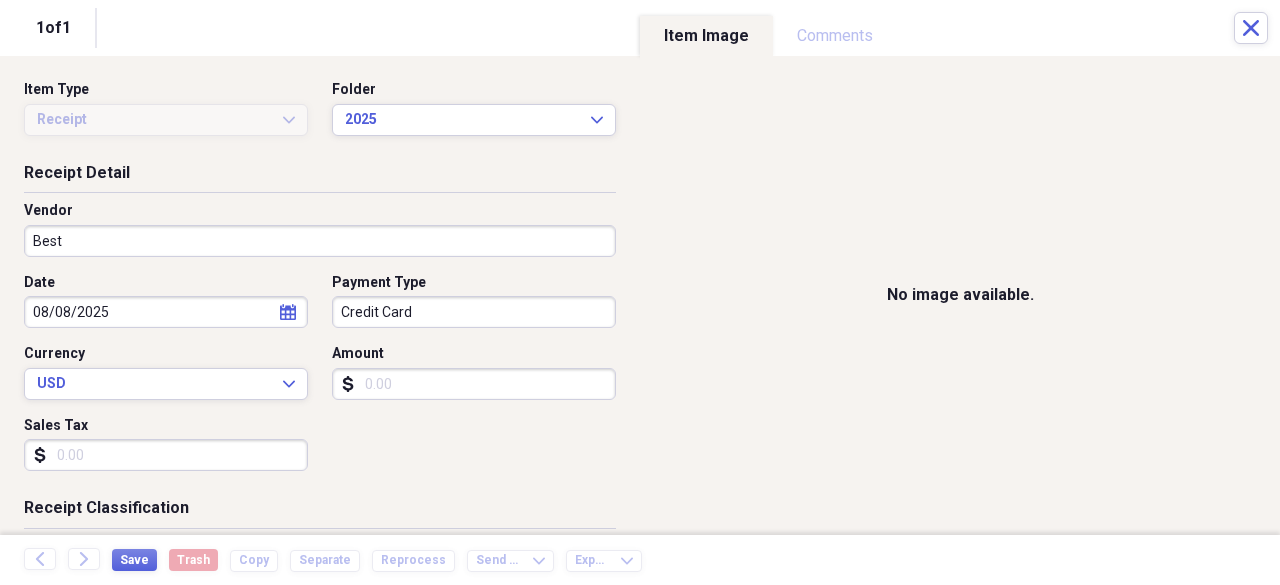 click on "Amount" at bounding box center [474, 384] 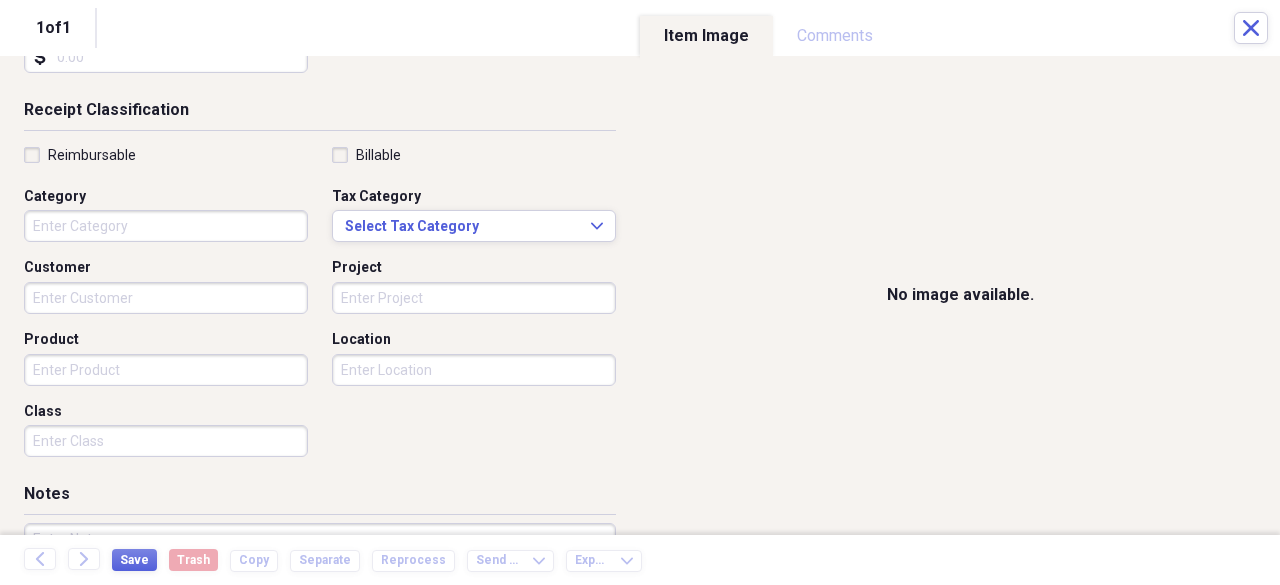 scroll, scrollTop: 400, scrollLeft: 0, axis: vertical 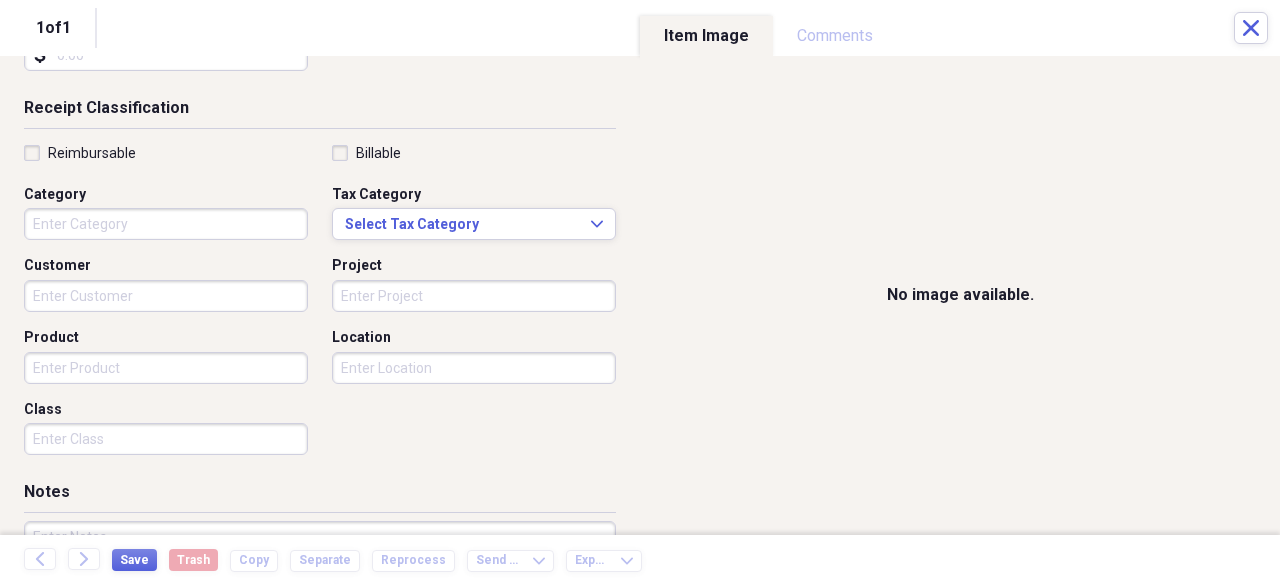 type on "300.00" 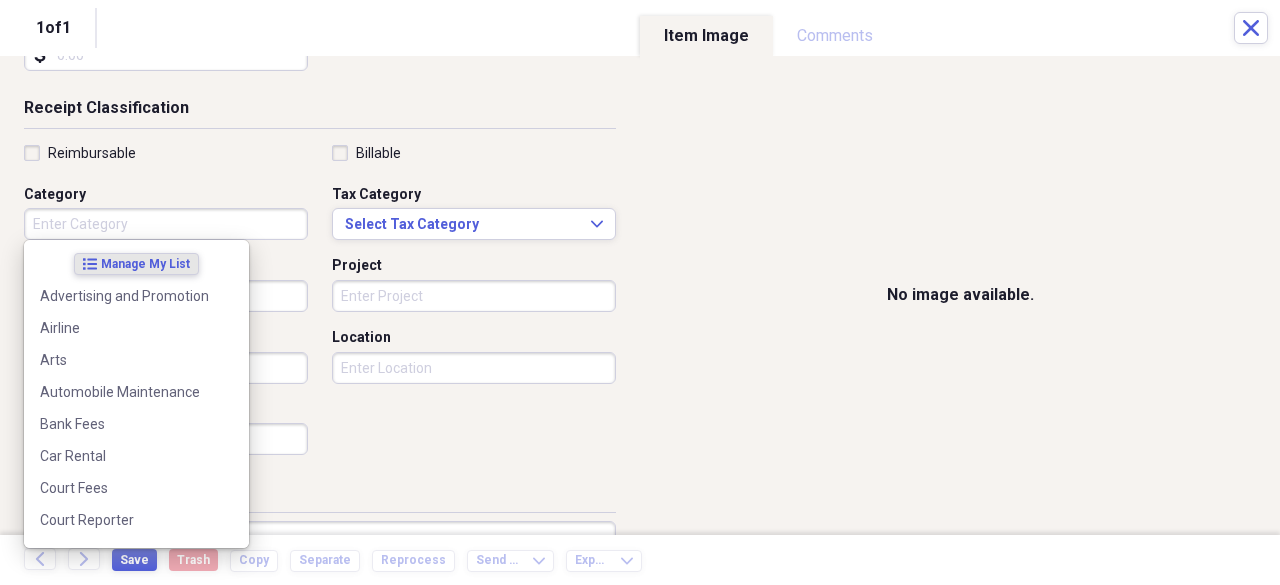 click on "Category" at bounding box center (166, 224) 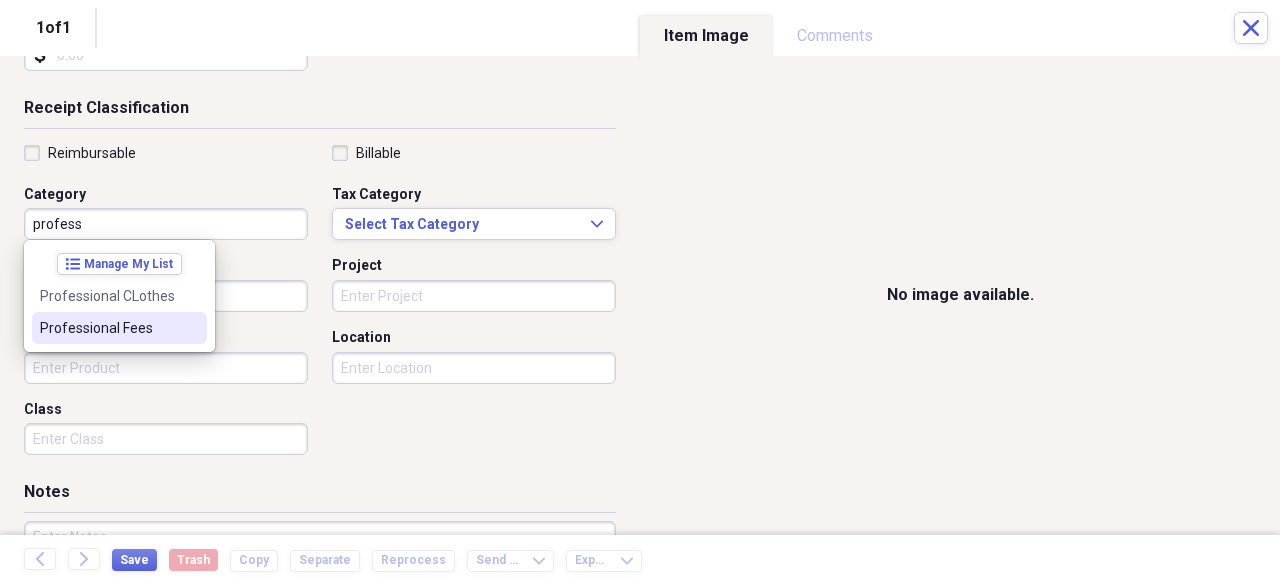 click on "Professional Fees" at bounding box center (107, 328) 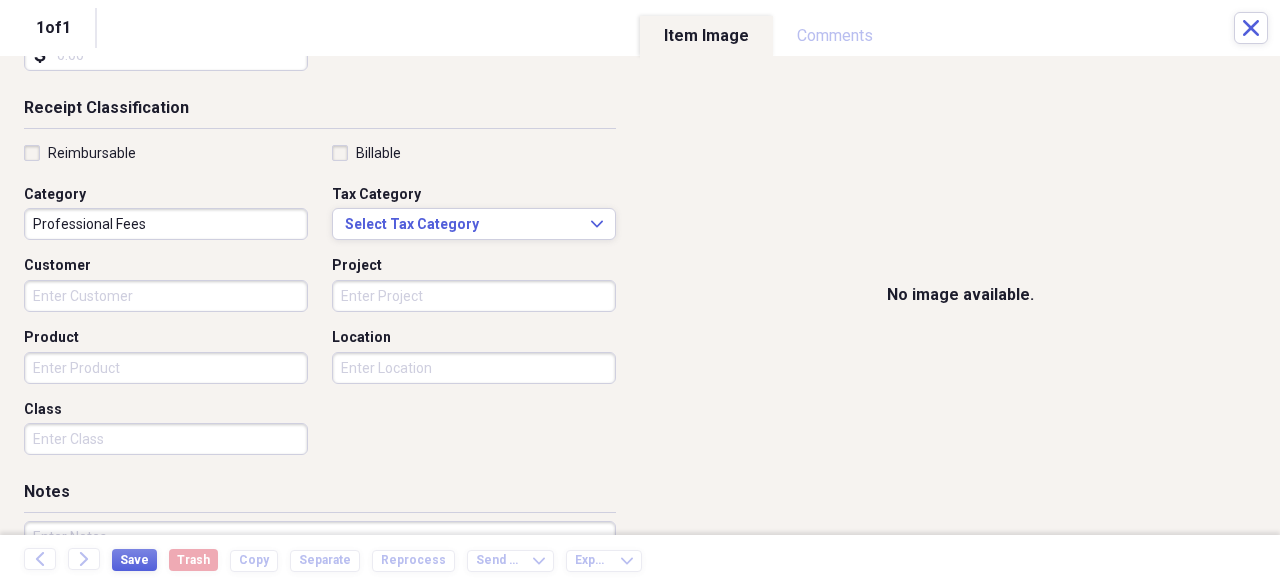 click on "Organize My Files 99+ Collapse Unfiled Needs Review 99+ Unfiled All Files Unfiled Unfiled Unfiled Saved Reports Collapse My Cabinet My Cabinet Add Folder Collapse Open Folder PC Add Folder Expand Folder 2018 Add Folder Expand Folder 2019 Add Folder Expand Folder 2020 Add Folder Folder 2021 Add Folder Folder 2022 Add Folder Folder 2023 Add Folder Folder 2024 Add Folder Folder 2025 Add Folder Trash Trash Help & Support Submit Import Import Add Create Expand Reports Reports Settings Dominique Expand A view of all your files Showing 3,933 items , totaling $1,327,237.79 Column Expand sort Sort Filters Expand Create Item Expand Status Image Item Type Date Name Category Amount Source Date Added chevron-down Folder check Receipt [DATE] Cristi Cheek Health Care $369.76 [DATE] [TIME] 2025 check Receipt [DATE] Amazon.com Office Supplies $7.00 [DATE] [TIME] 2025 check Receipt [DATE] Open Me Professional Fees $10.00 [DATE] [TIME] 2025 check Receipt [DATE] DocuSign Subscription $45.00 2025" at bounding box center (640, 292) 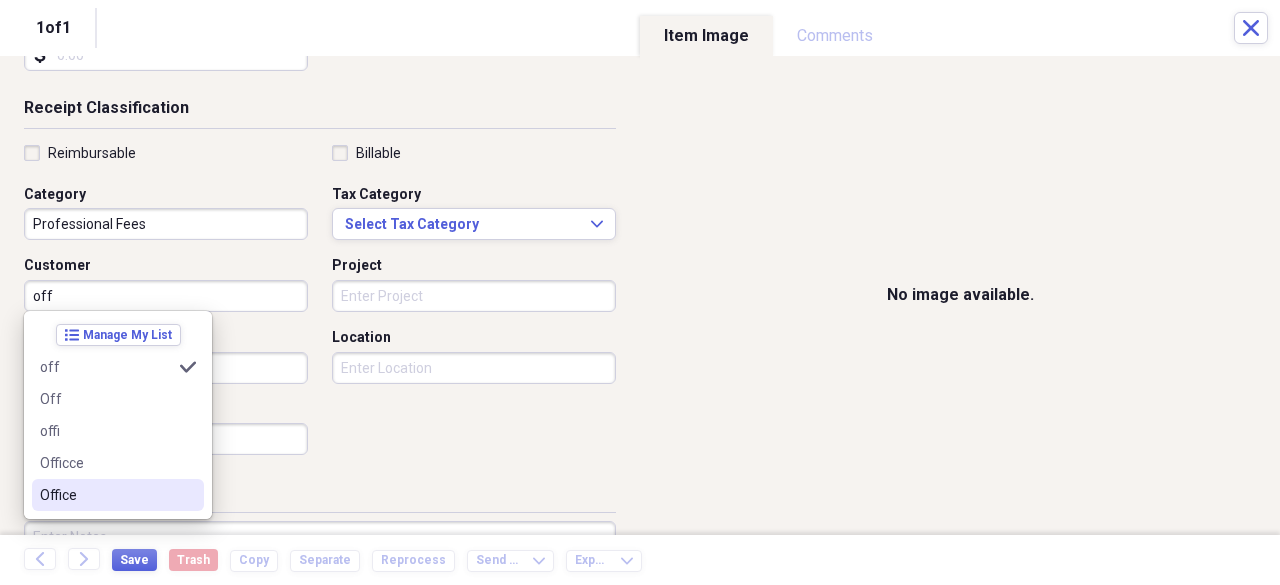 drag, startPoint x: 84, startPoint y: 500, endPoint x: 170, endPoint y: 457, distance: 96.150925 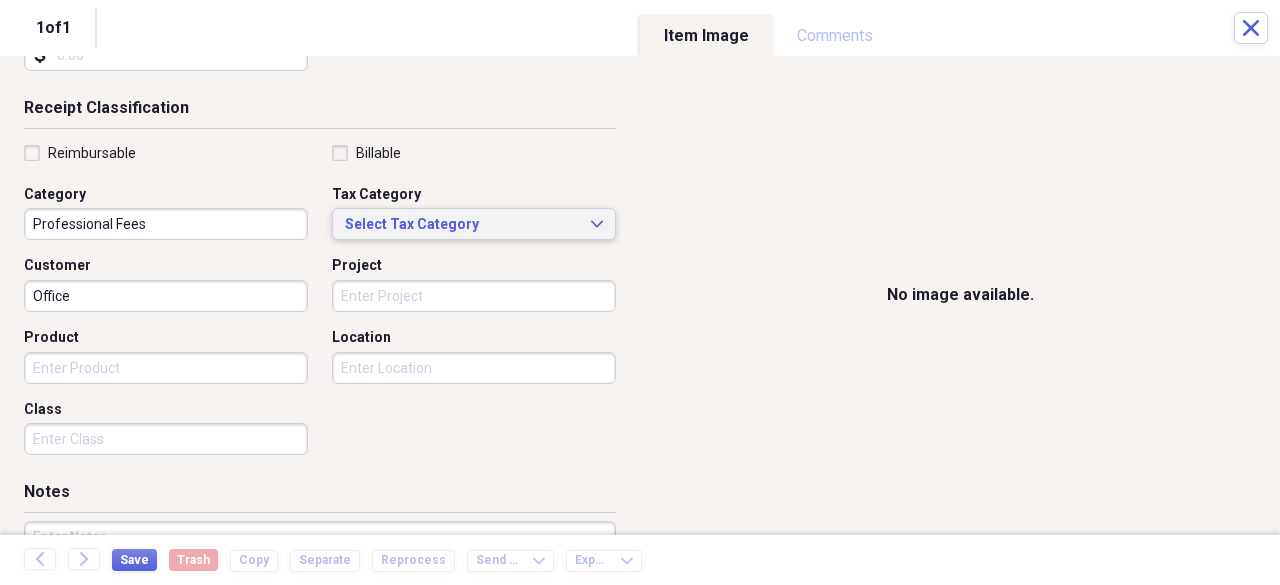 click on "Select Tax Category" at bounding box center [462, 225] 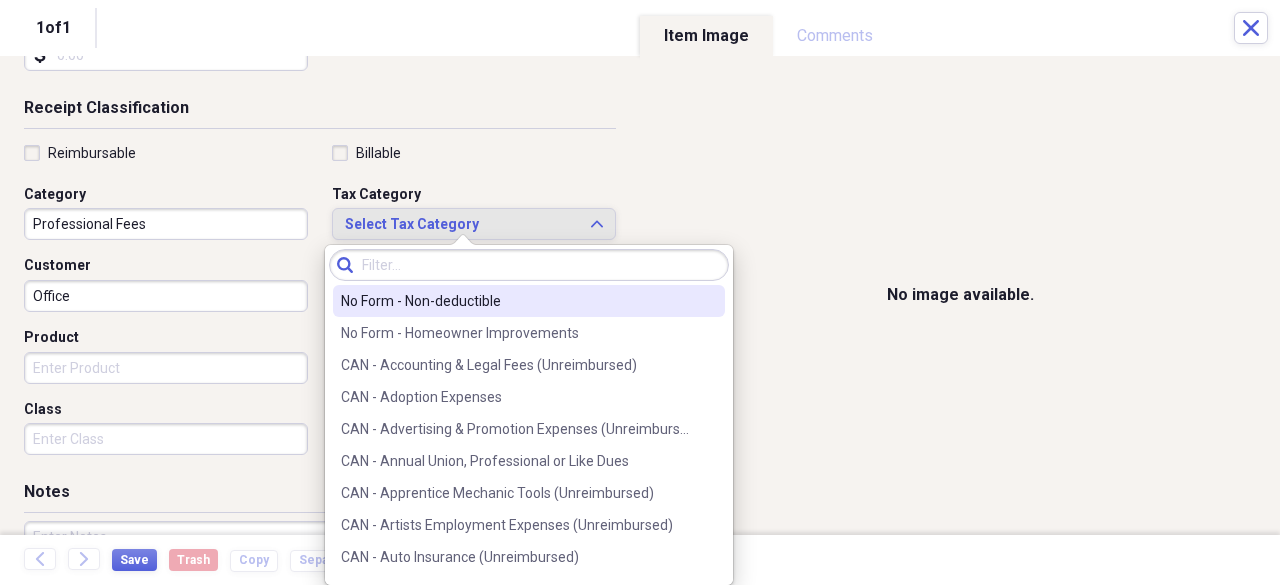 click at bounding box center (529, 265) 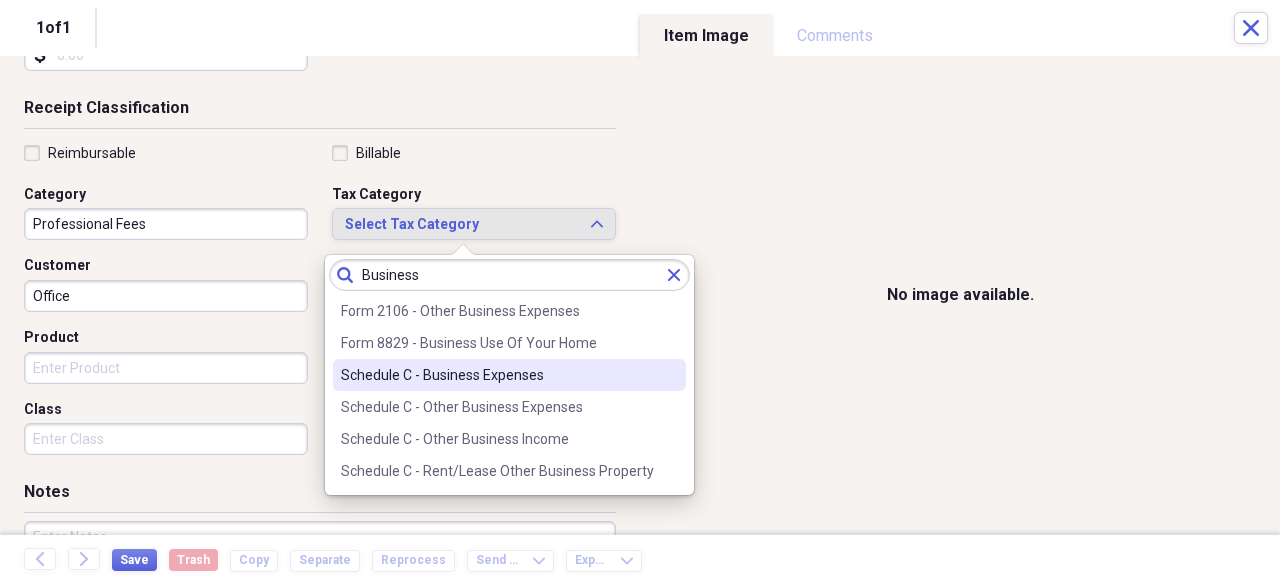 type on "Business" 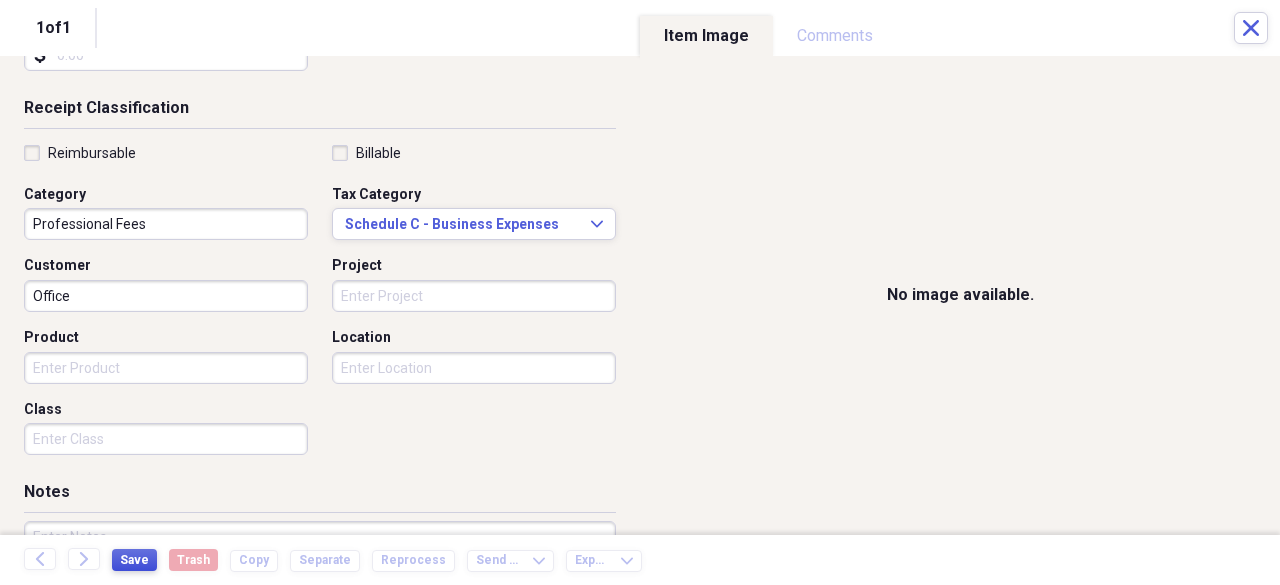 click on "Save" at bounding box center (134, 560) 